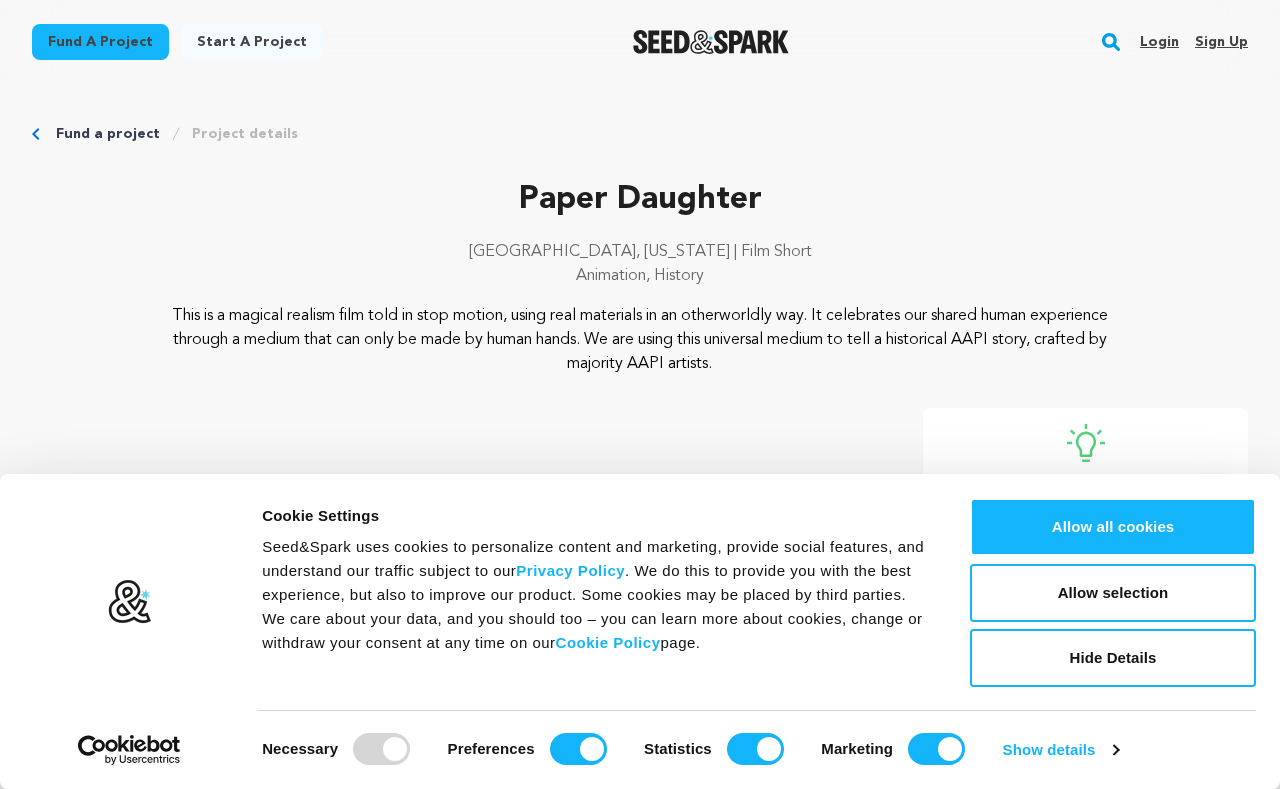 scroll, scrollTop: 0, scrollLeft: 0, axis: both 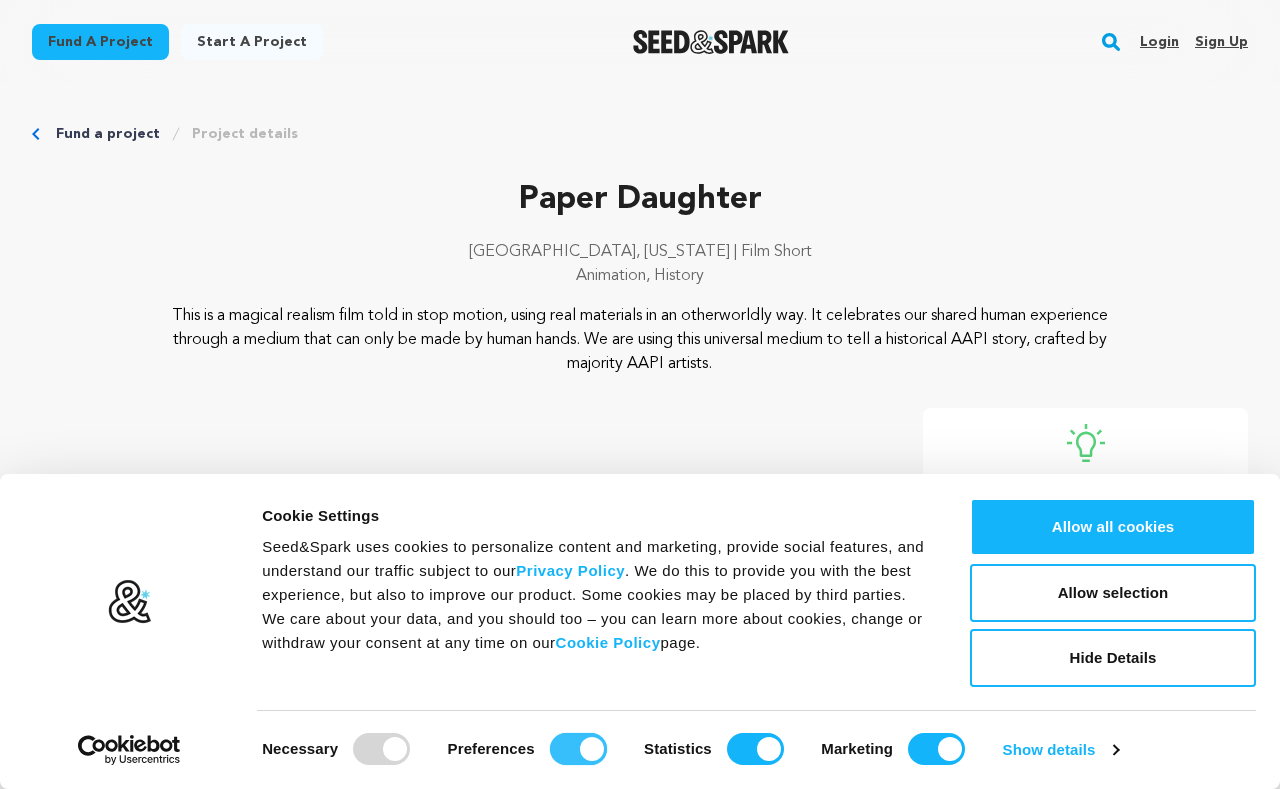 click on "Preferences" at bounding box center (578, 749) 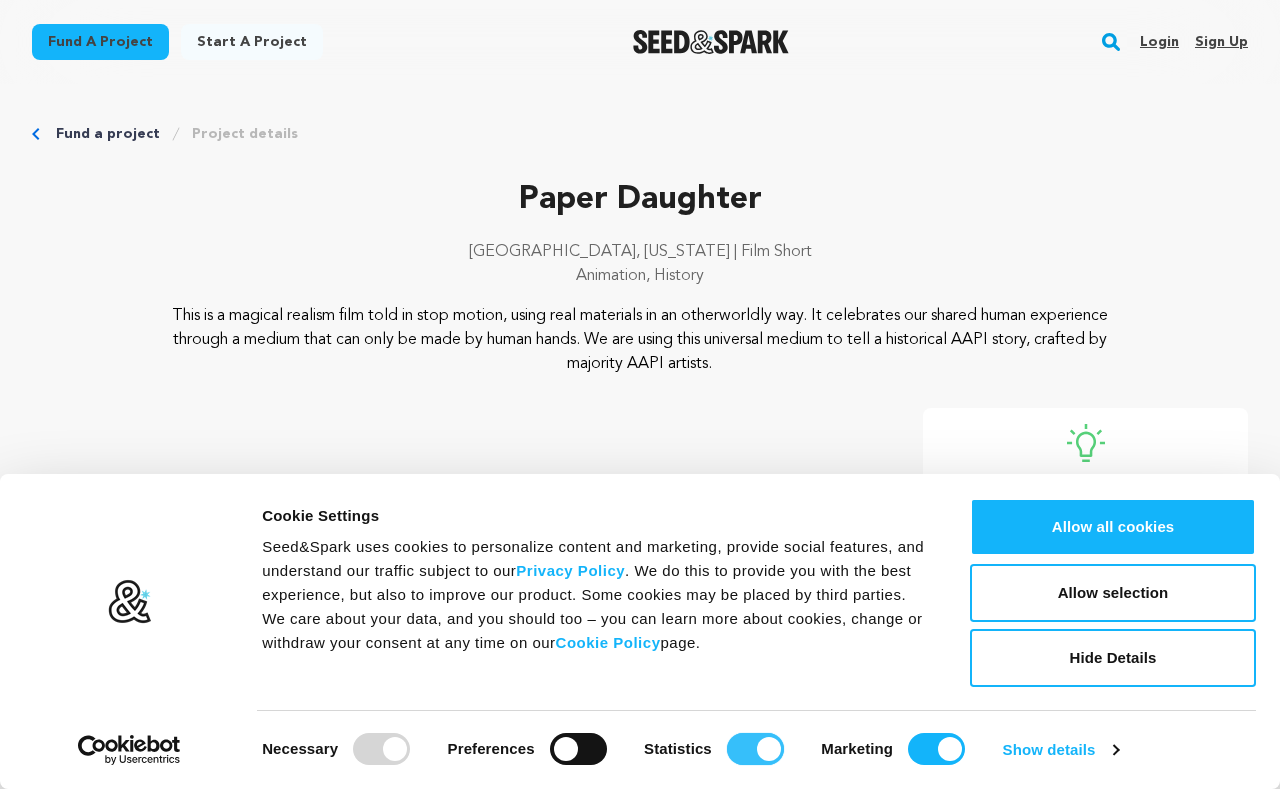 click on "Statistics" at bounding box center (755, 749) 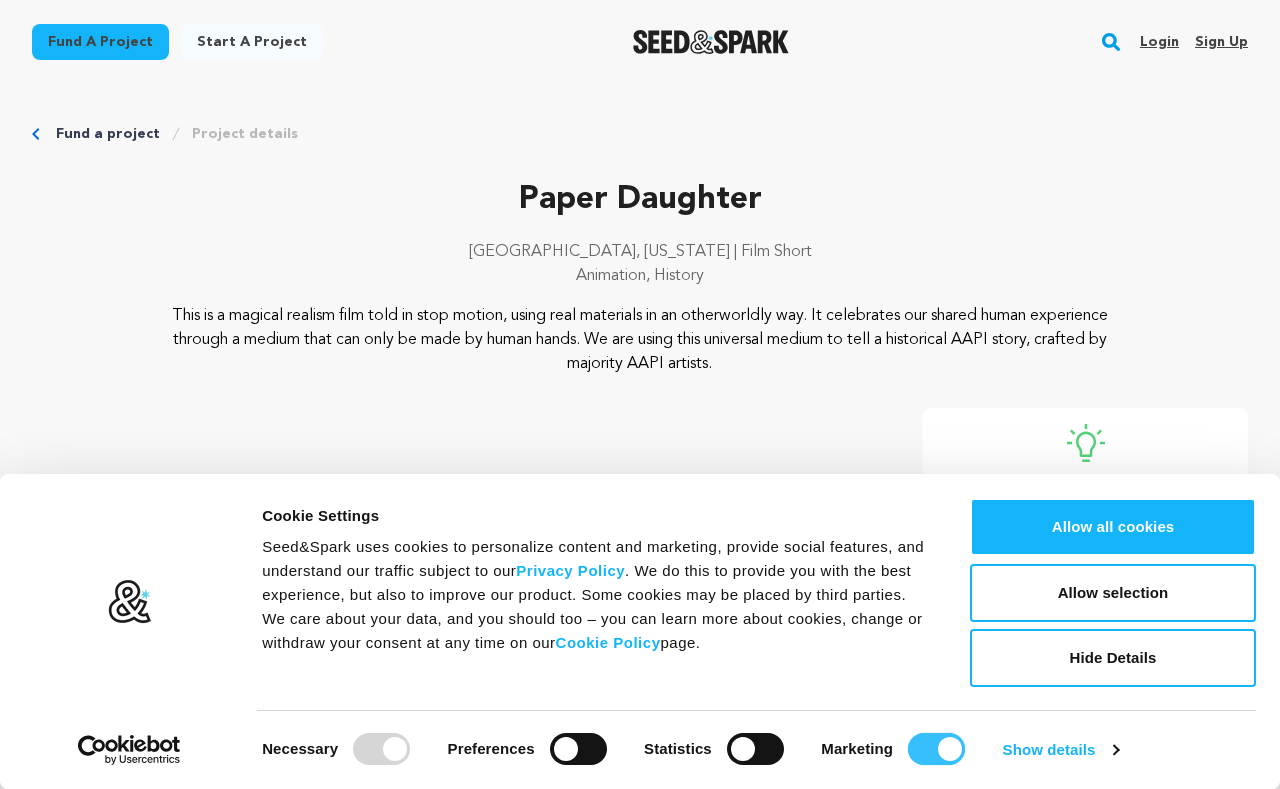 click on "Marketing" at bounding box center (936, 749) 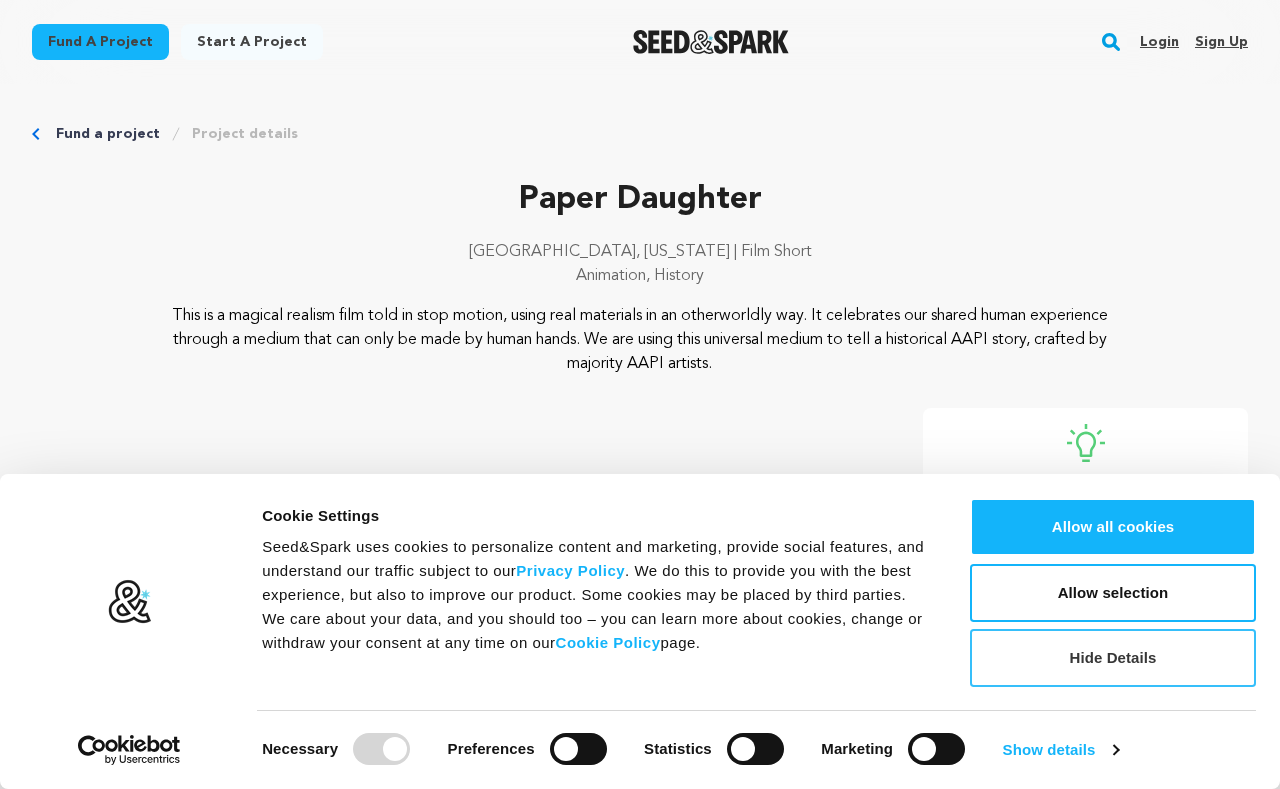 click on "Hide Details" at bounding box center (1113, 658) 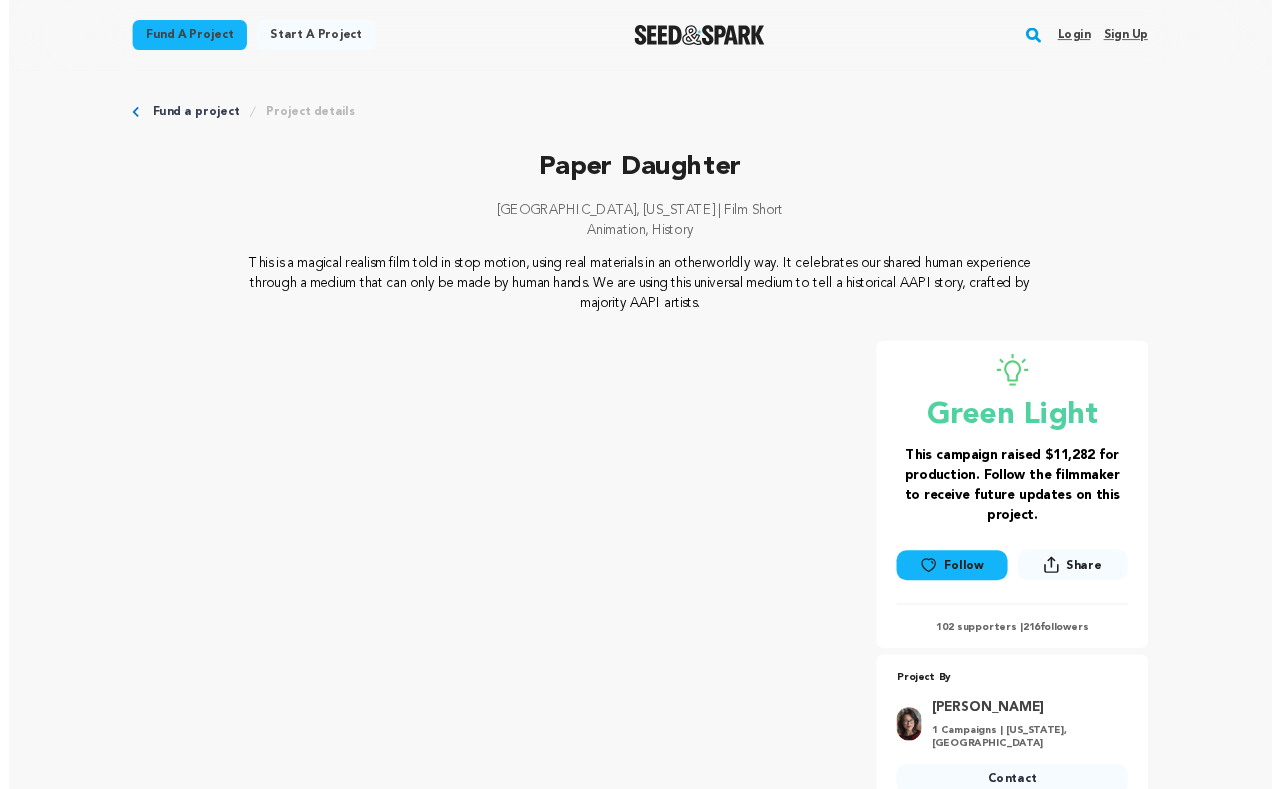 scroll, scrollTop: 295, scrollLeft: 0, axis: vertical 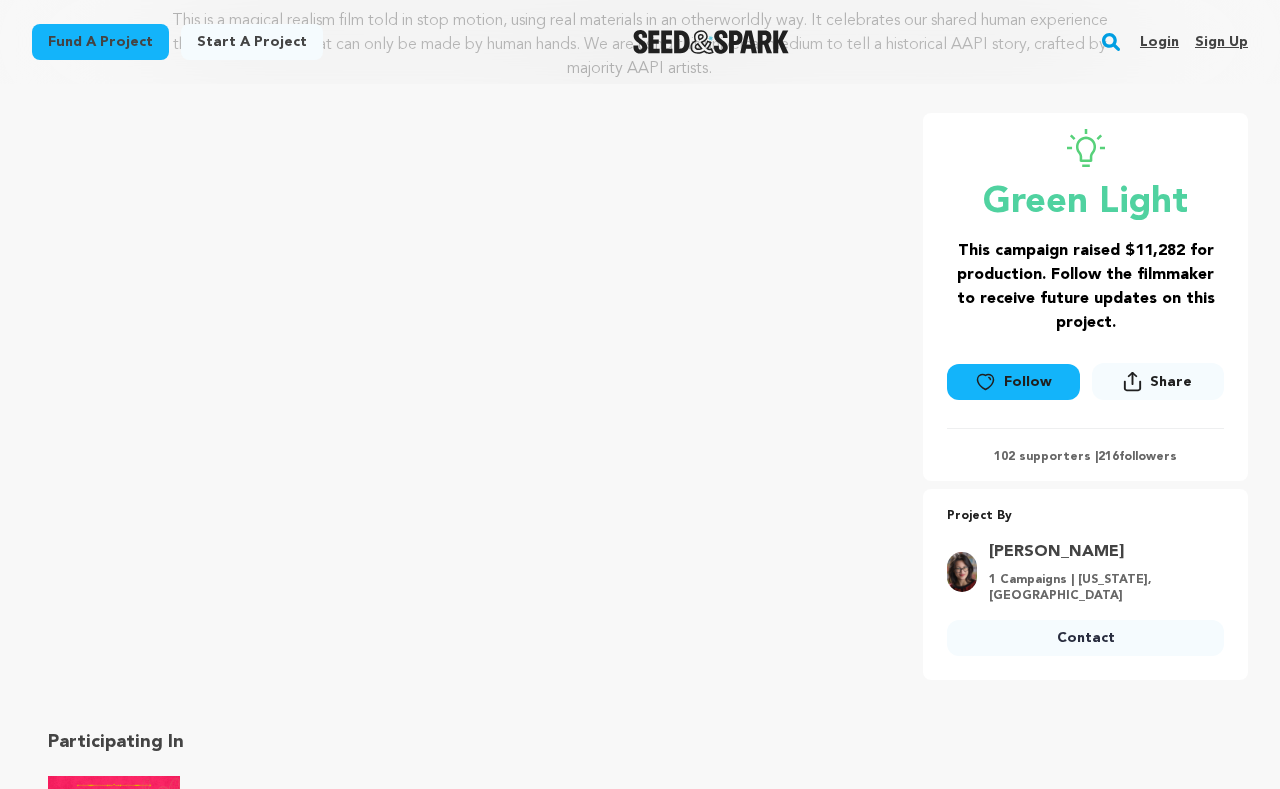 click on "Participating In" at bounding box center (640, 820) 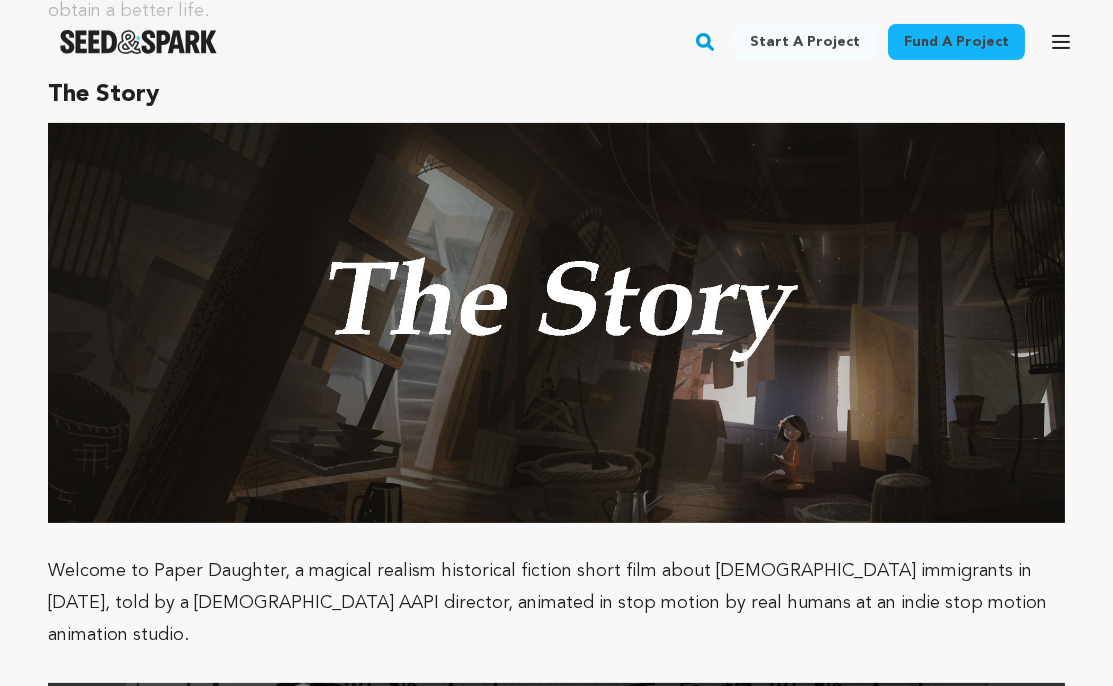 scroll, scrollTop: 1866, scrollLeft: 0, axis: vertical 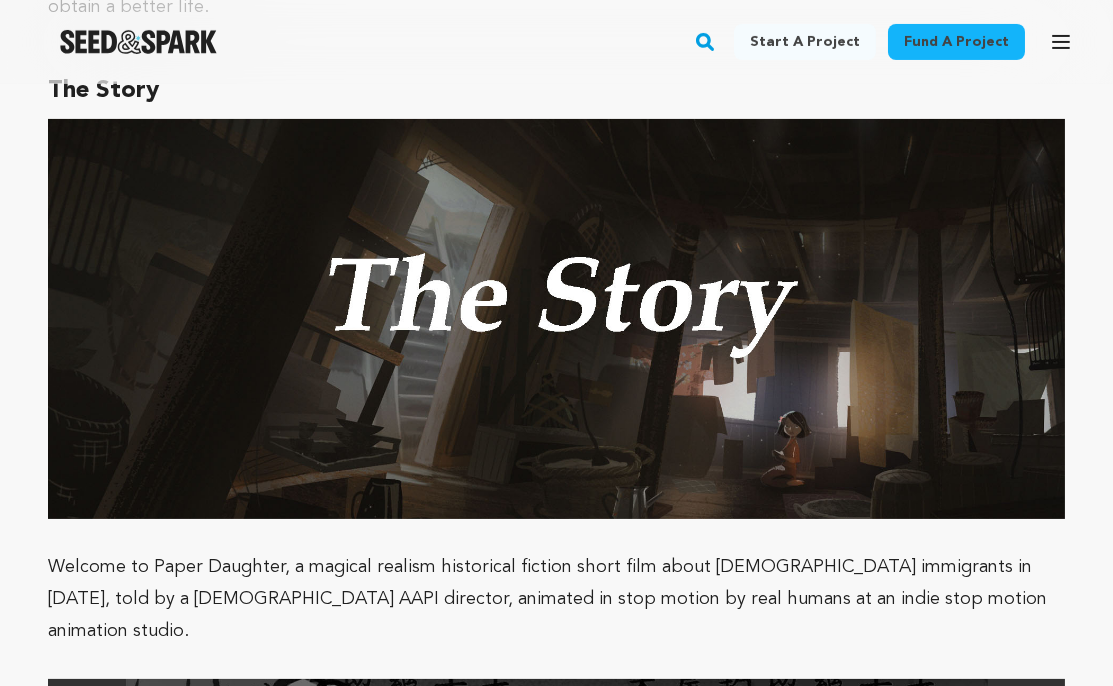 click on "Fund a project
Project details
Paper Daughter
[GEOGRAPHIC_DATA], [US_STATE] |                                 Film Short
Animation,
History" at bounding box center (556, 3804) 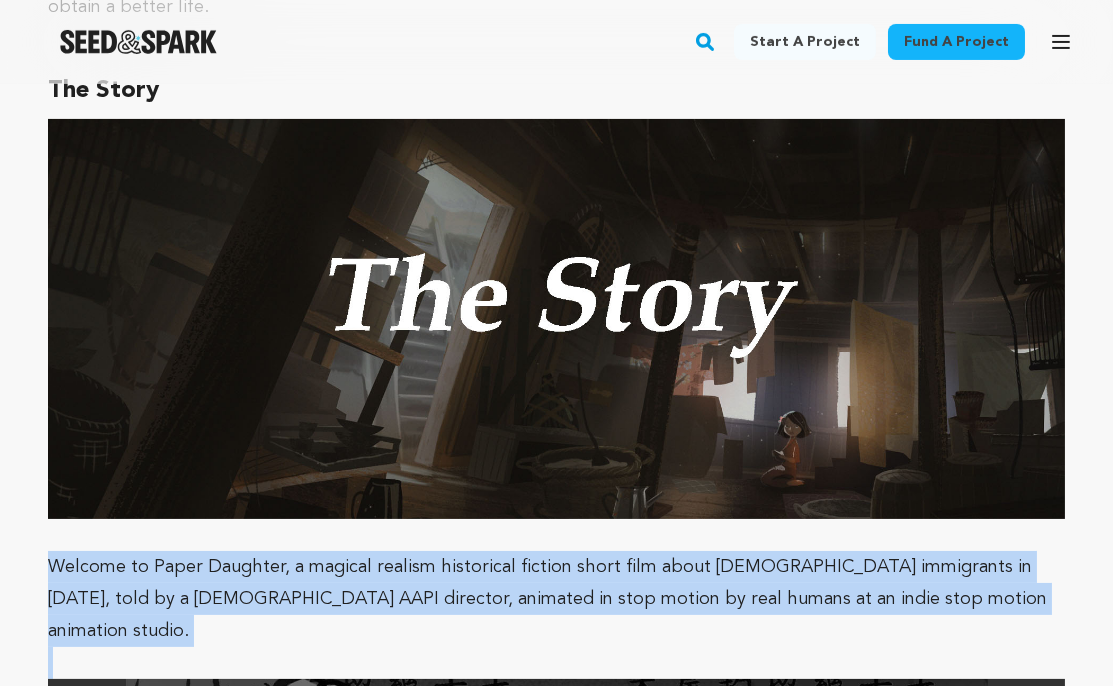 drag, startPoint x: 89, startPoint y: 557, endPoint x: 981, endPoint y: 579, distance: 892.27124 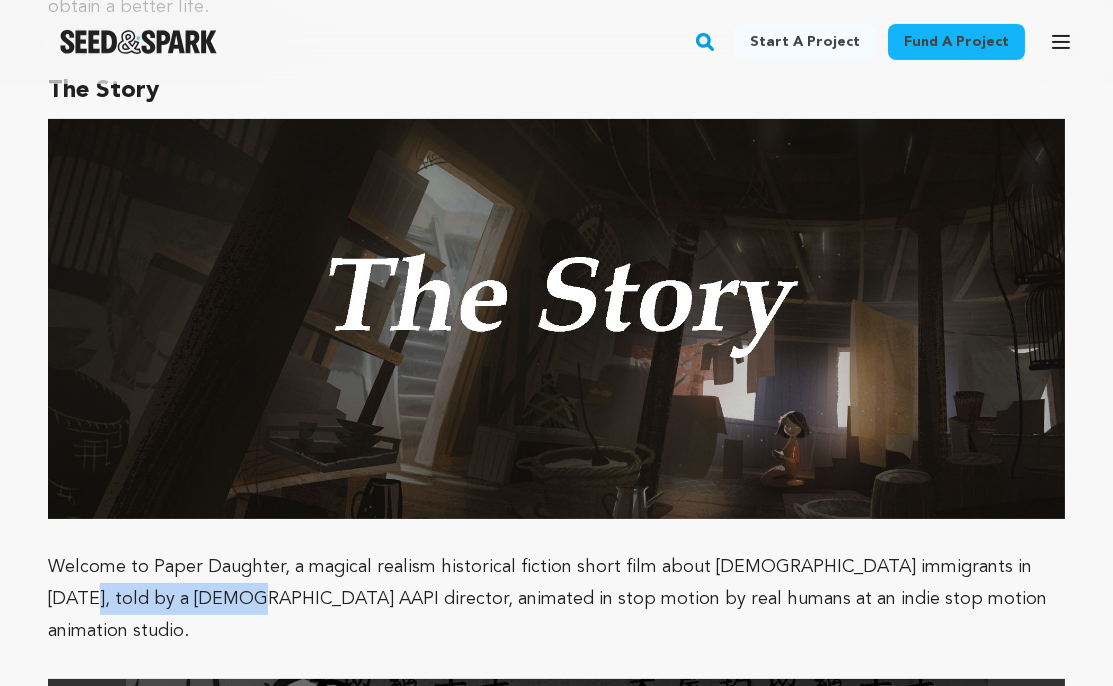 drag, startPoint x: 1004, startPoint y: 562, endPoint x: 153, endPoint y: 587, distance: 851.3671 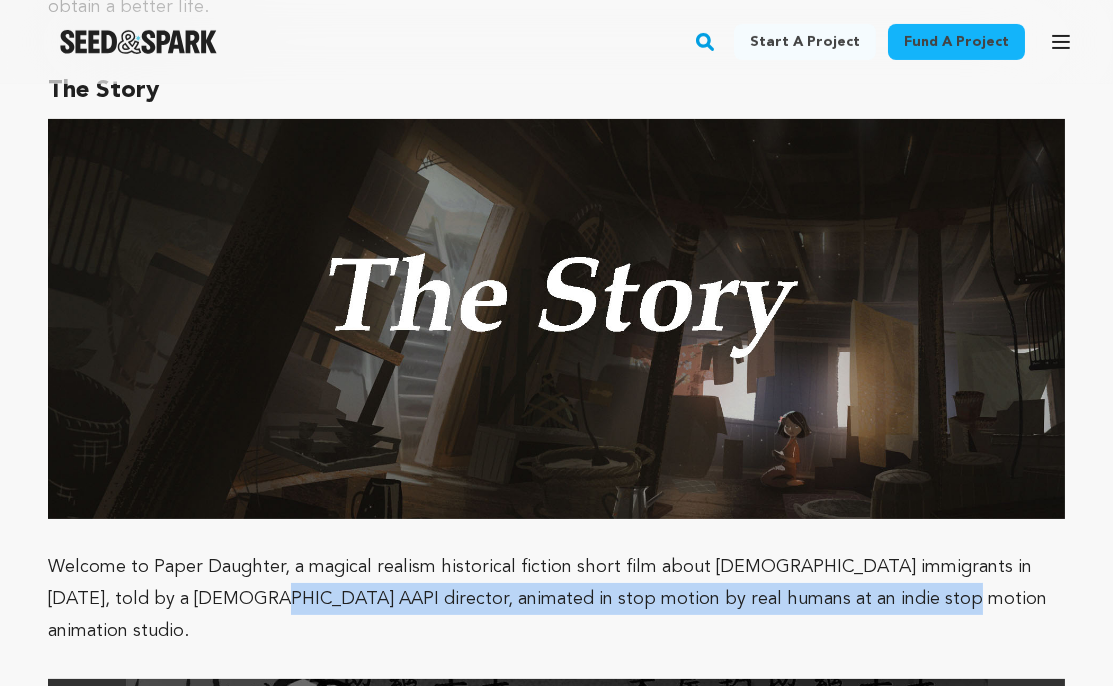 drag, startPoint x: 166, startPoint y: 591, endPoint x: 871, endPoint y: 599, distance: 705.0454 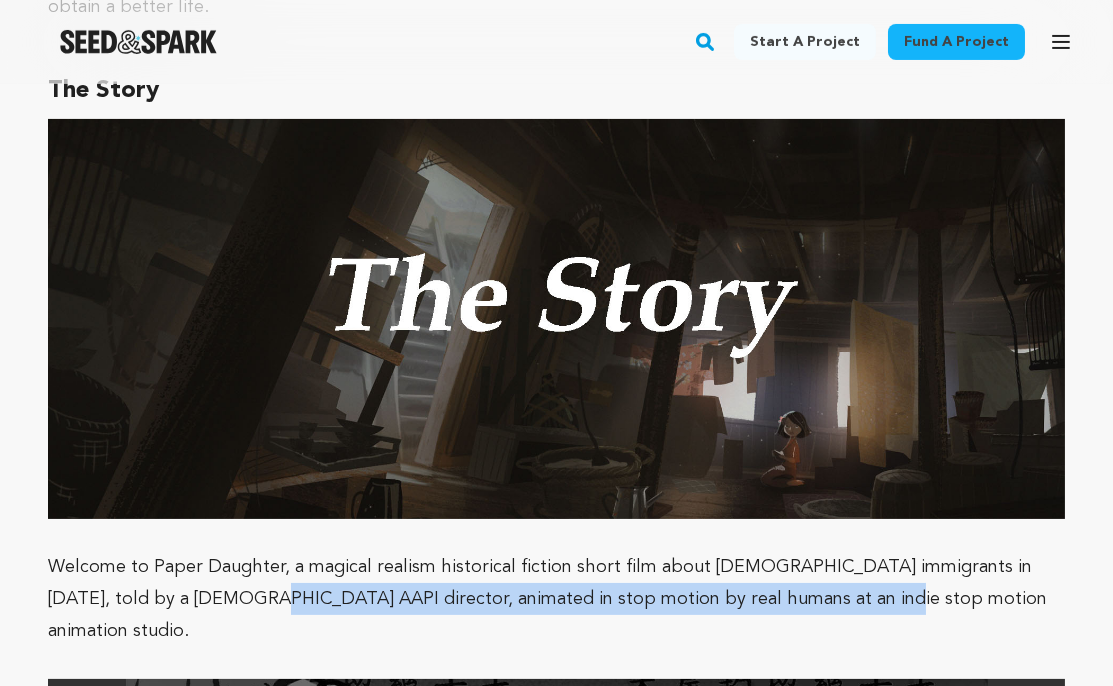 drag, startPoint x: 161, startPoint y: 588, endPoint x: 775, endPoint y: 594, distance: 614.0293 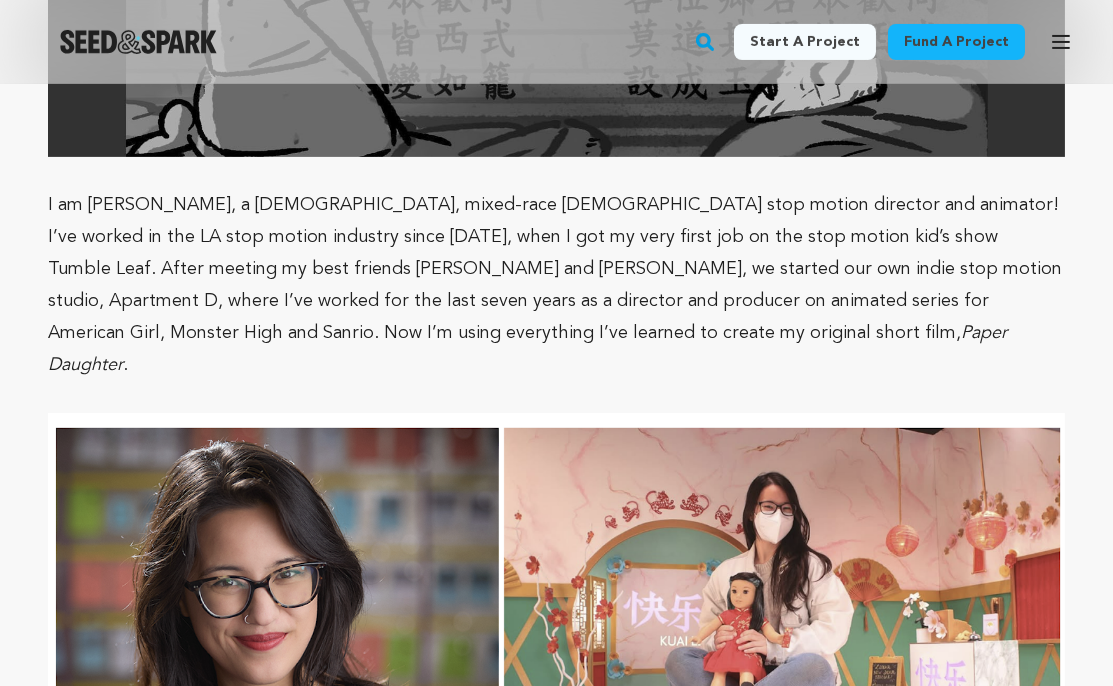 scroll, scrollTop: 2791, scrollLeft: 0, axis: vertical 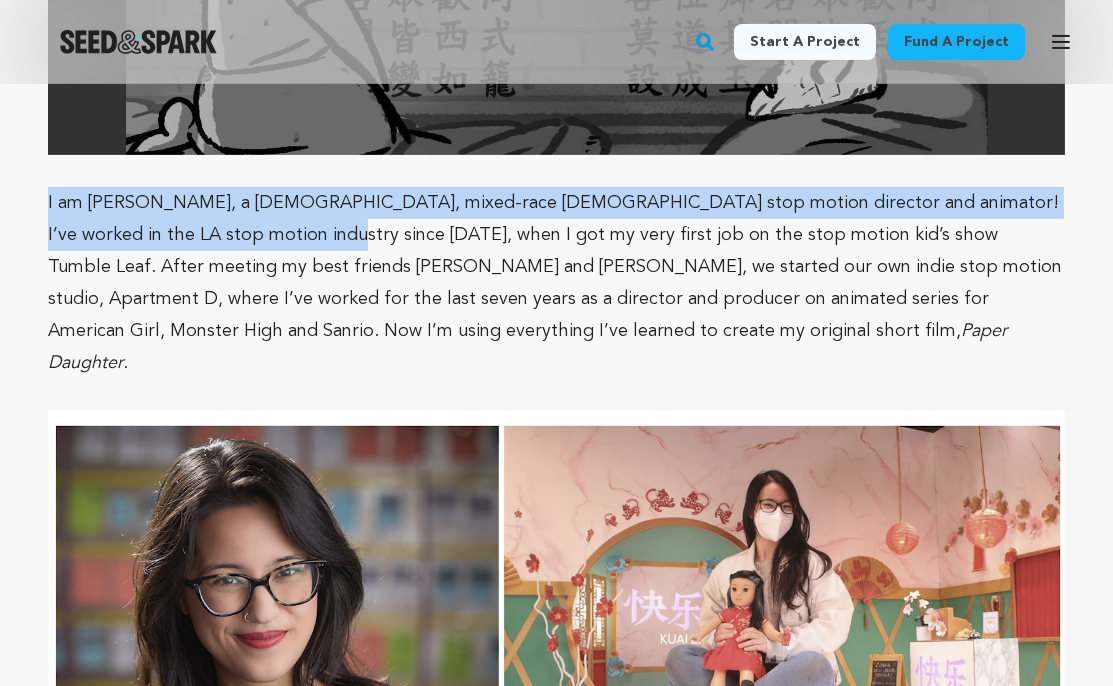drag, startPoint x: 61, startPoint y: 158, endPoint x: 231, endPoint y: 170, distance: 170.423 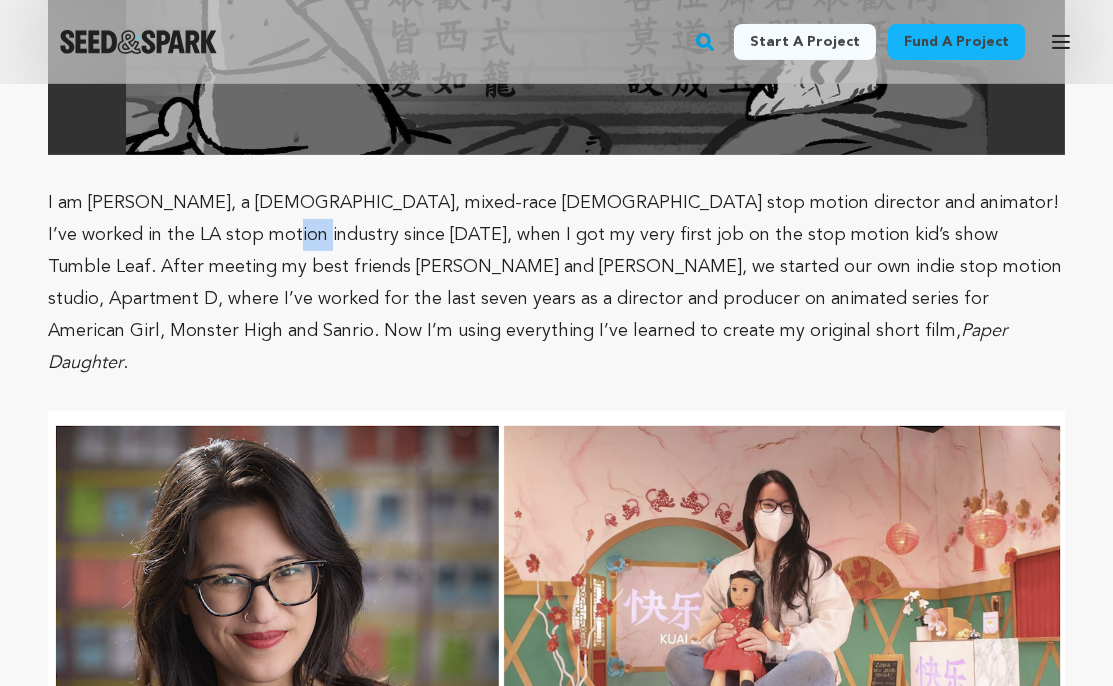 drag, startPoint x: 200, startPoint y: 193, endPoint x: 163, endPoint y: 193, distance: 37 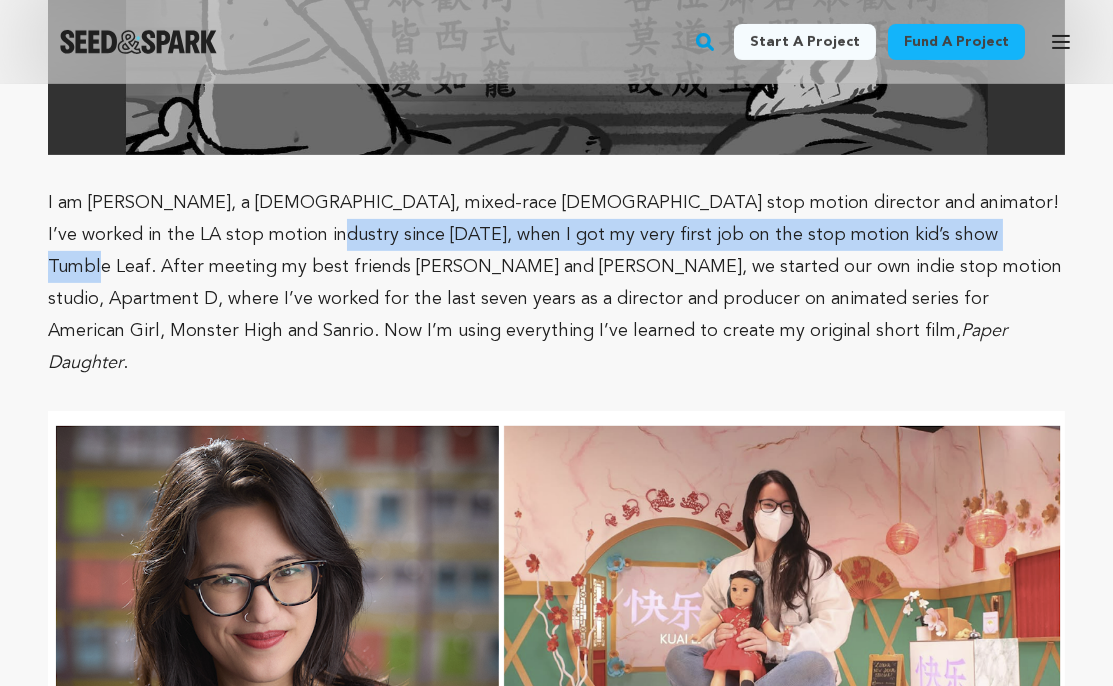 drag, startPoint x: 213, startPoint y: 193, endPoint x: 897, endPoint y: 188, distance: 684.01825 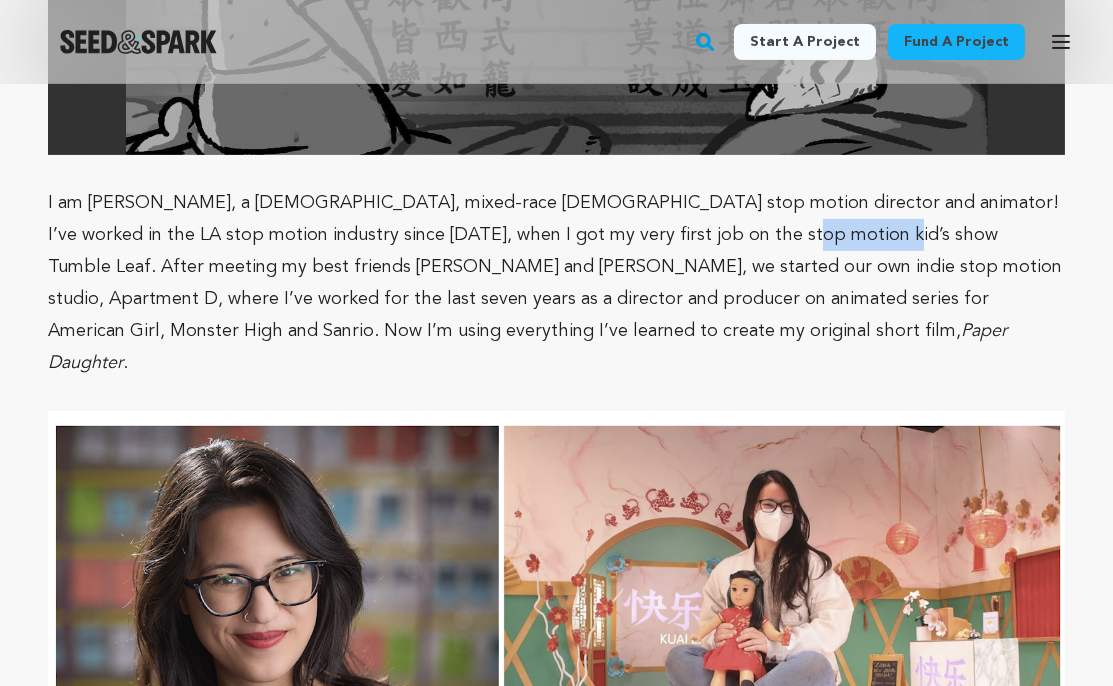 drag, startPoint x: 680, startPoint y: 189, endPoint x: 780, endPoint y: 188, distance: 100.005 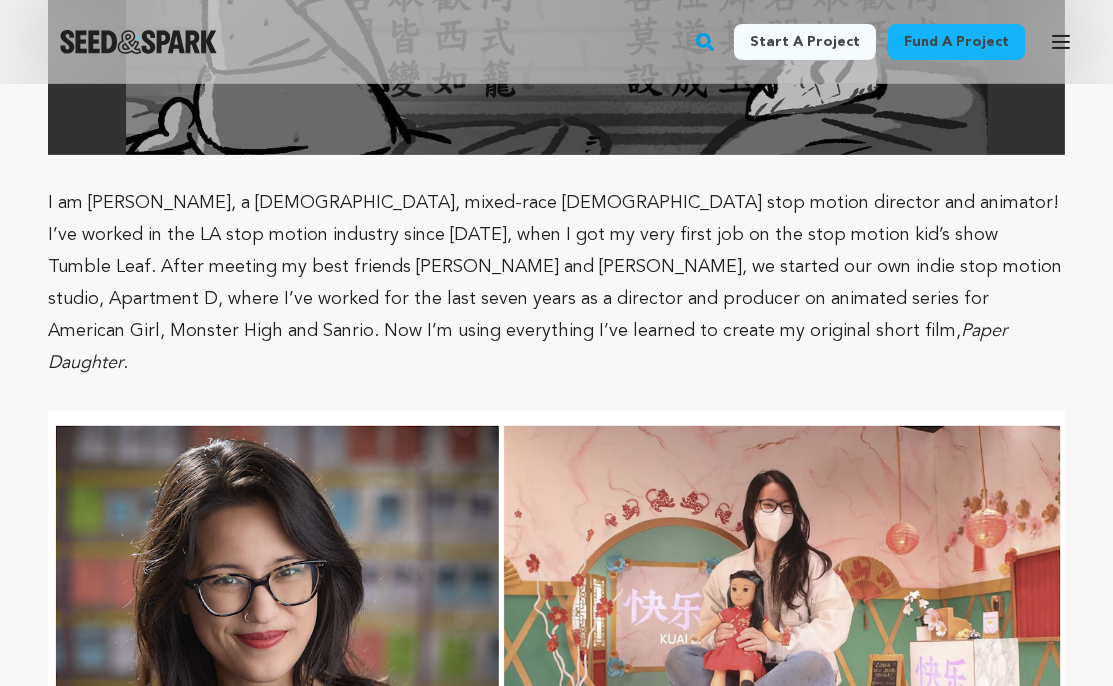 click on "I am [PERSON_NAME], a [DEMOGRAPHIC_DATA], mixed-race [DEMOGRAPHIC_DATA] stop motion director and animator! I’ve worked in the LA stop motion industry since [DATE], when I got my very first job on the stop motion kid’s show Tumble Leaf. After meeting my best friends [PERSON_NAME] and [PERSON_NAME], we started our own indie stop motion studio, Apartment D, where I’ve worked for the last seven years as a director and producer on animated series for American Girl, Monster High and Sanrio. Now I’m using everything I’ve learned to create my original short film,  Paper Daughter ." at bounding box center [556, 283] 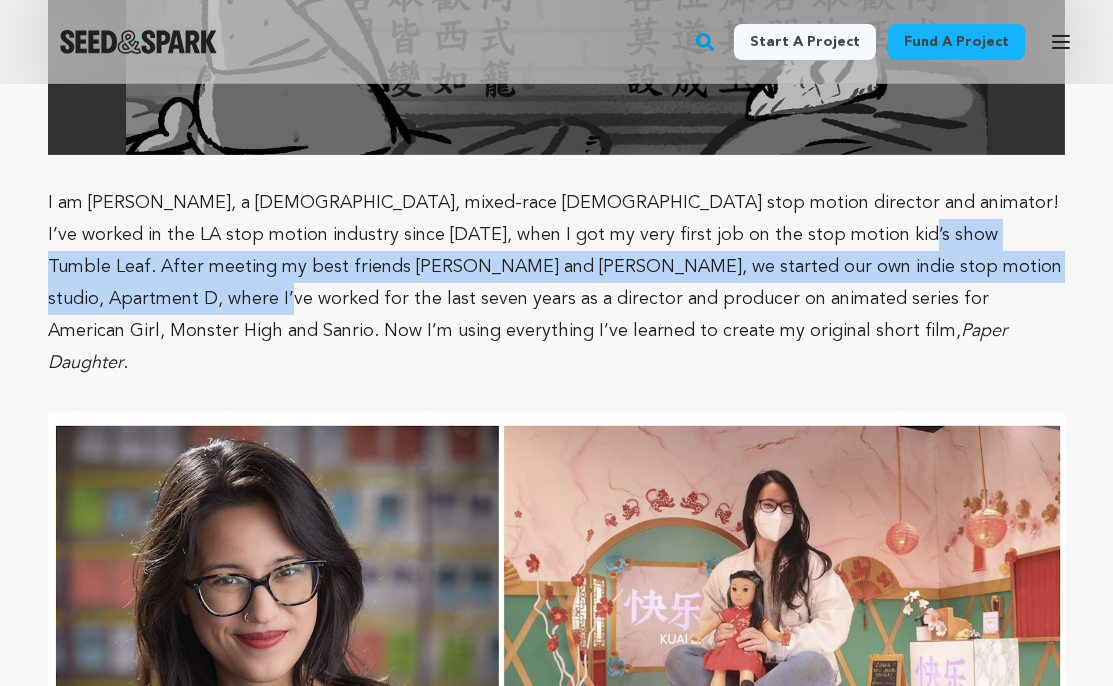 drag, startPoint x: 787, startPoint y: 193, endPoint x: 1040, endPoint y: 215, distance: 253.95473 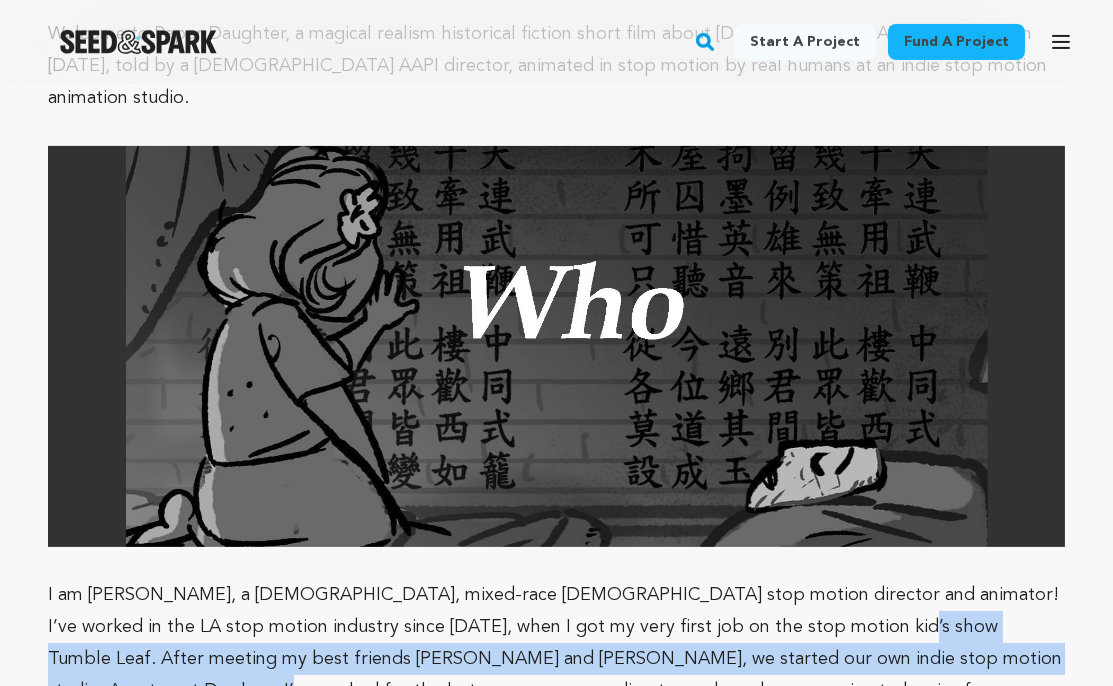 scroll, scrollTop: 2760, scrollLeft: 0, axis: vertical 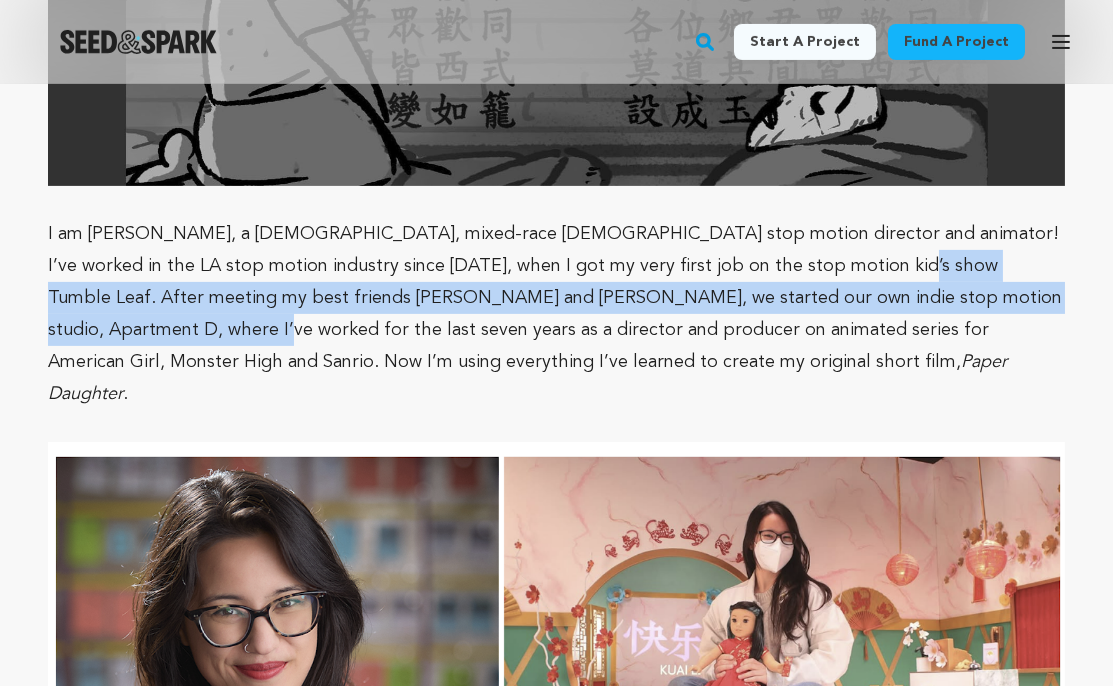 click on "I am [PERSON_NAME], a [DEMOGRAPHIC_DATA], mixed-race [DEMOGRAPHIC_DATA] stop motion director and animator! I’ve worked in the LA stop motion industry since [DATE], when I got my very first job on the stop motion kid’s show Tumble Leaf. After meeting my best friends [PERSON_NAME] and [PERSON_NAME], we started our own indie stop motion studio, Apartment D, where I’ve worked for the last seven years as a director and producer on animated series for American Girl, Monster High and Sanrio. Now I’m using everything I’ve learned to create my original short film," at bounding box center (555, 298) 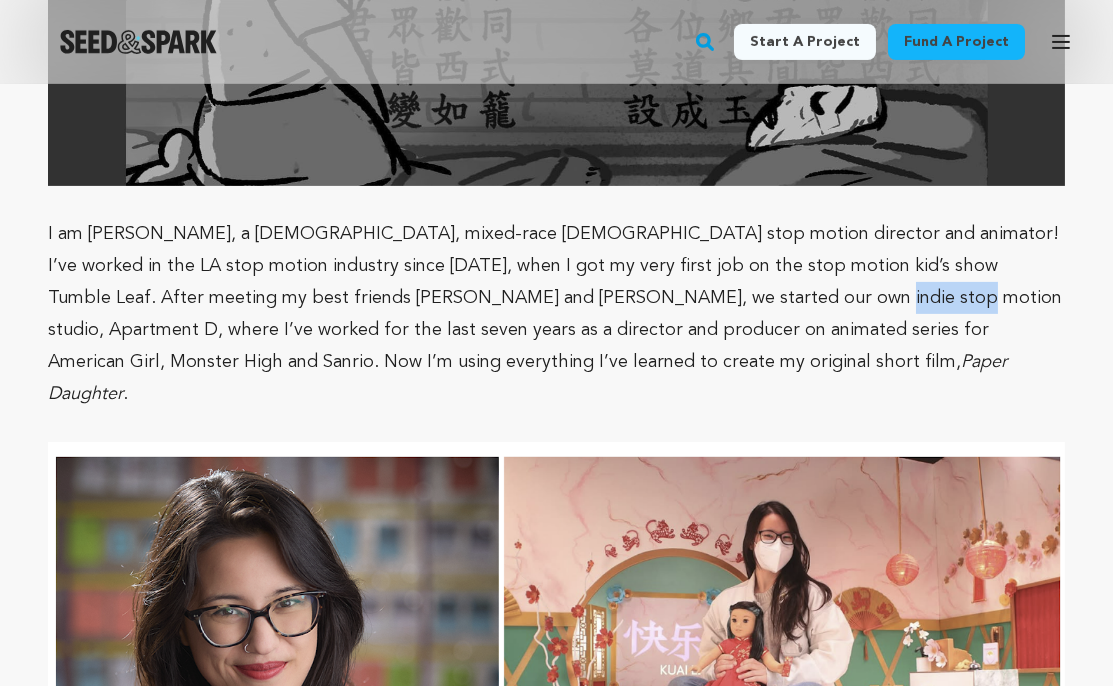 drag, startPoint x: 756, startPoint y: 256, endPoint x: 666, endPoint y: 249, distance: 90.27181 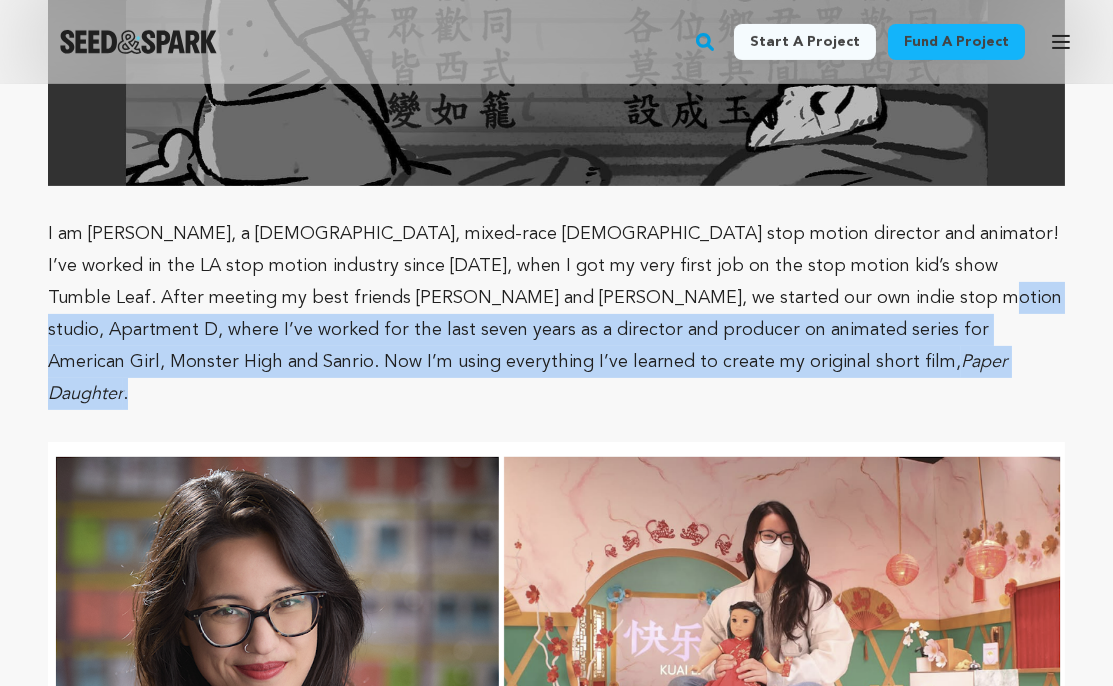 drag, startPoint x: 771, startPoint y: 250, endPoint x: 997, endPoint y: 294, distance: 230.24335 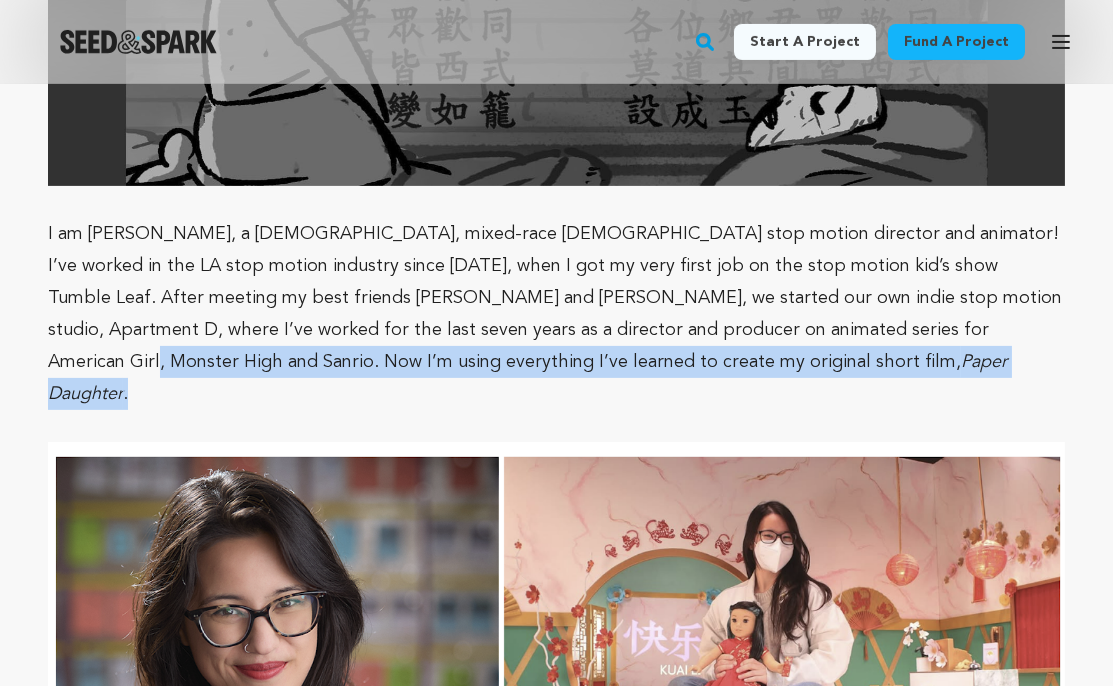 drag, startPoint x: 826, startPoint y: 285, endPoint x: 840, endPoint y: 305, distance: 24.41311 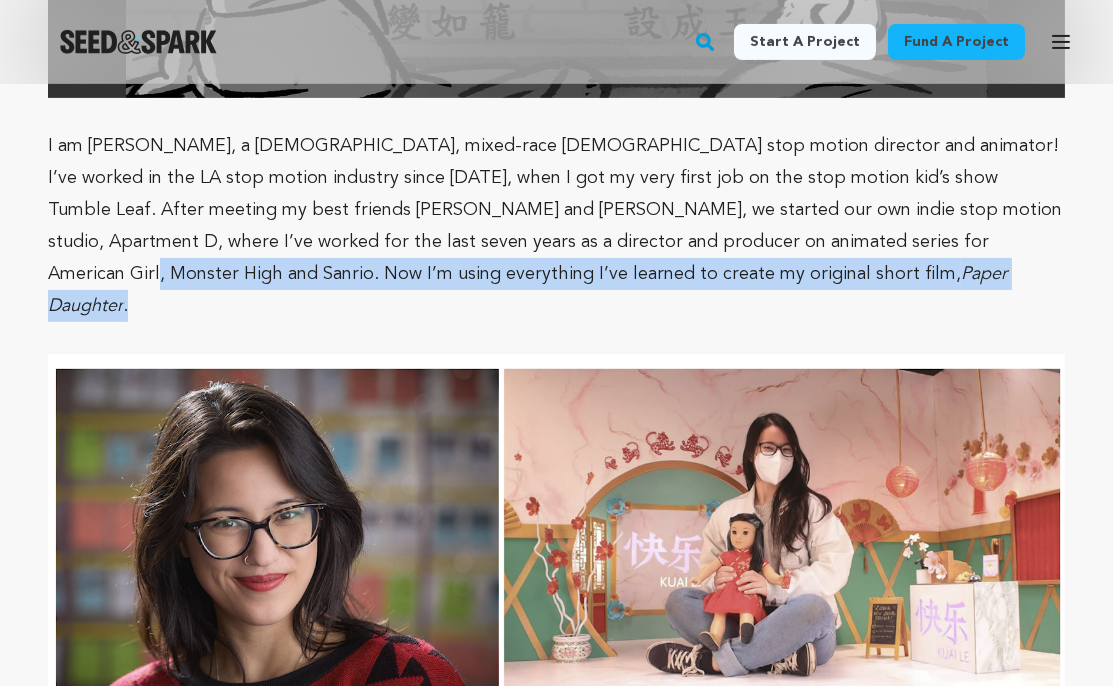 scroll, scrollTop: 2850, scrollLeft: 0, axis: vertical 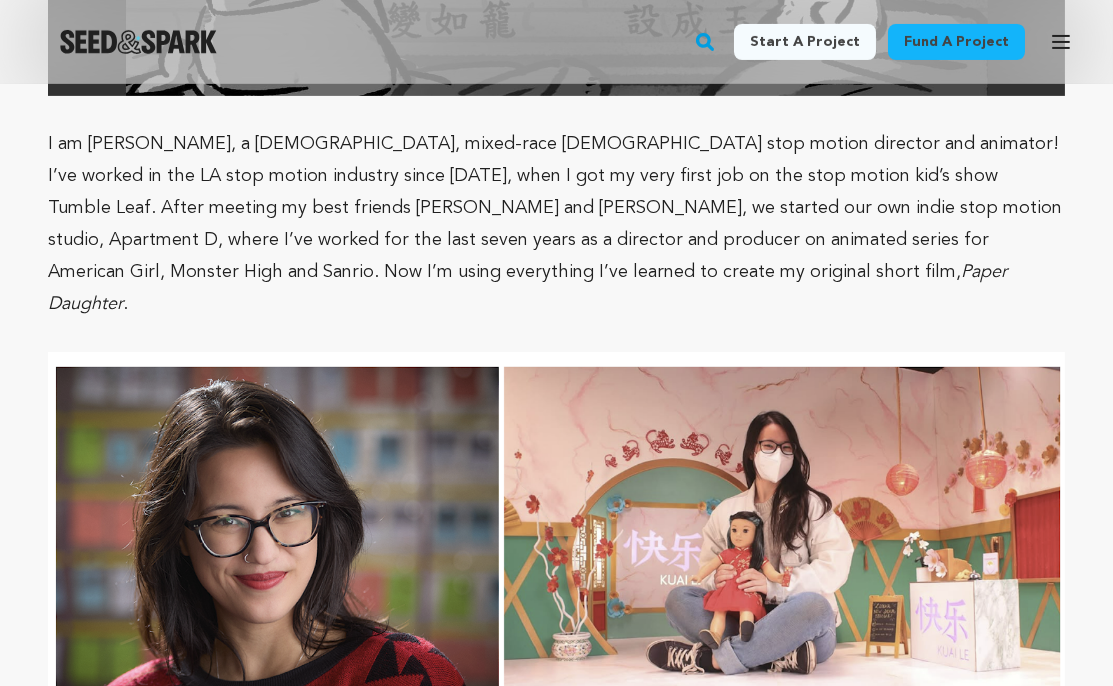 click at bounding box center [556, 336] 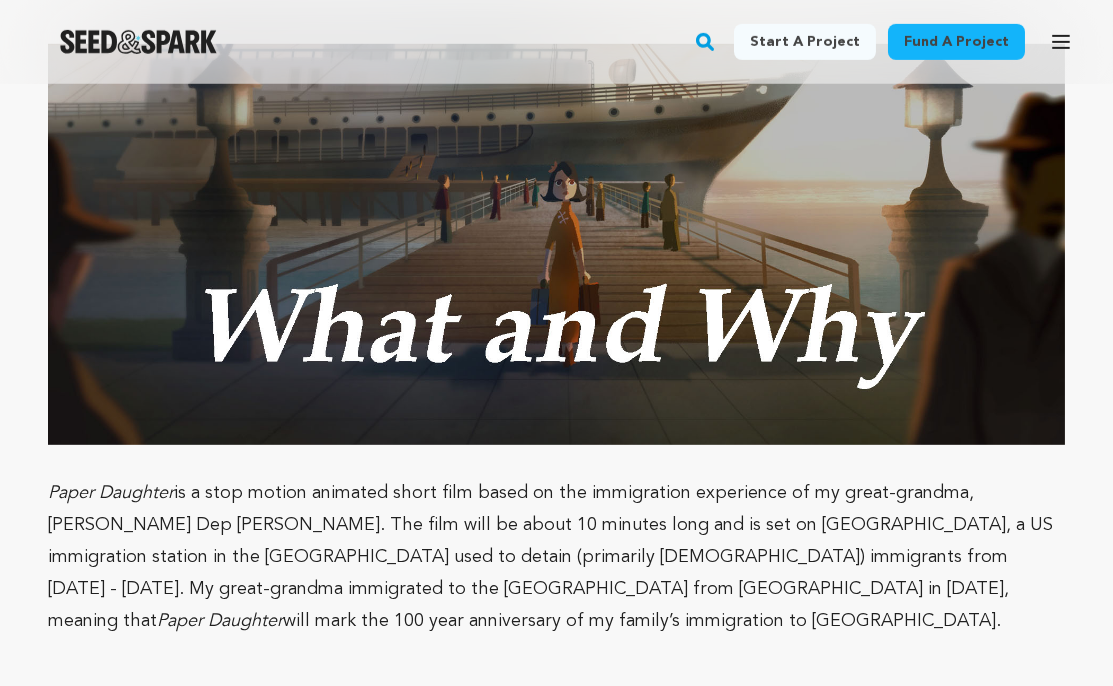 scroll, scrollTop: 4396, scrollLeft: 0, axis: vertical 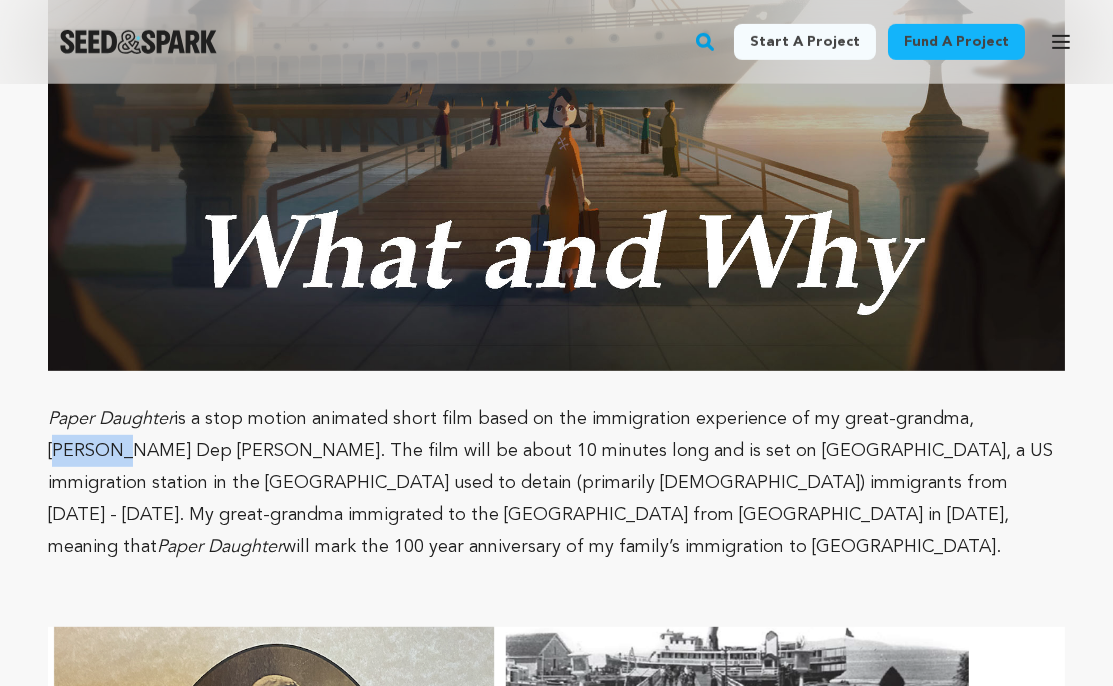 drag, startPoint x: 963, startPoint y: 339, endPoint x: 1033, endPoint y: 340, distance: 70.00714 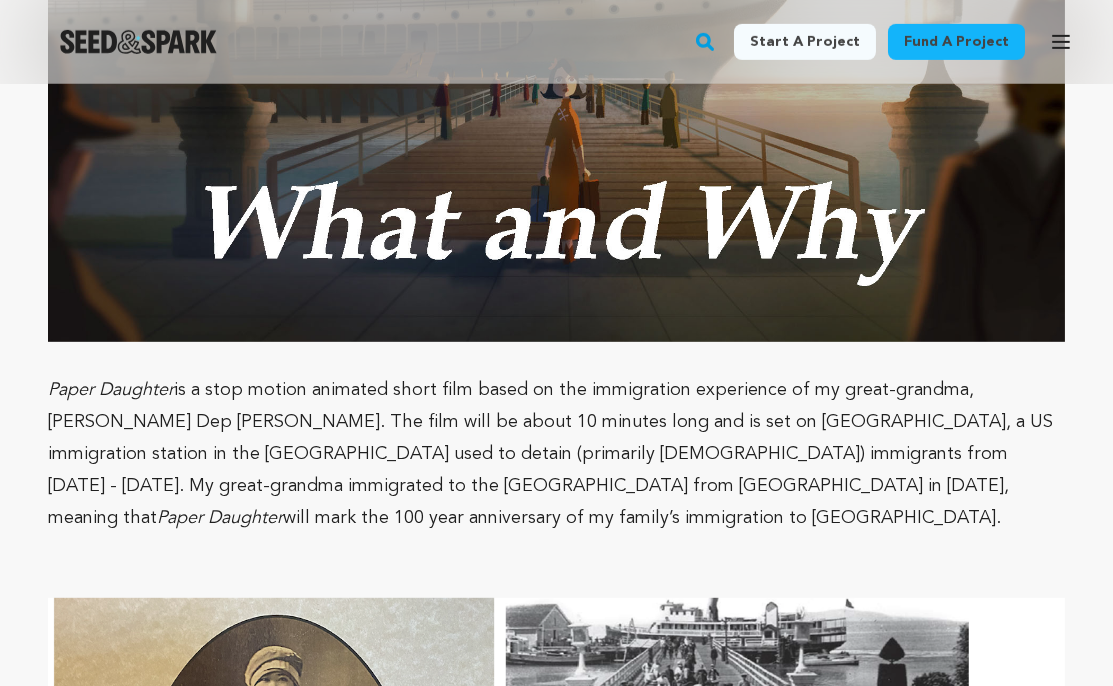 scroll, scrollTop: 4439, scrollLeft: 0, axis: vertical 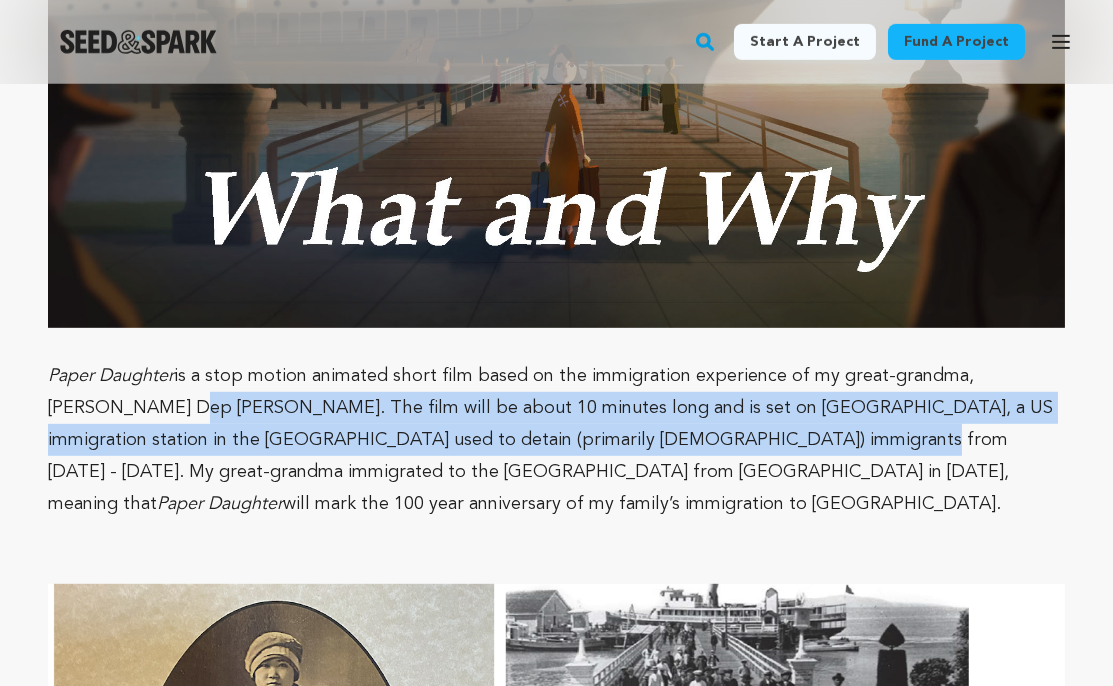 drag, startPoint x: 103, startPoint y: 324, endPoint x: 698, endPoint y: 335, distance: 595.1017 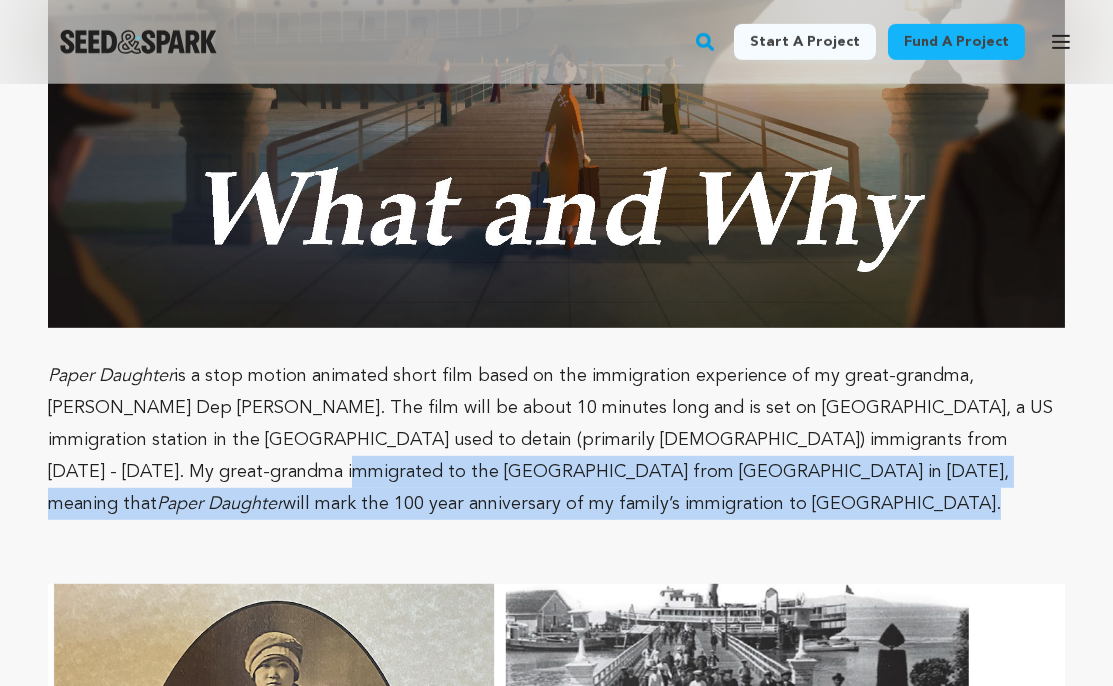 drag, startPoint x: 46, startPoint y: 387, endPoint x: 958, endPoint y: 402, distance: 912.12335 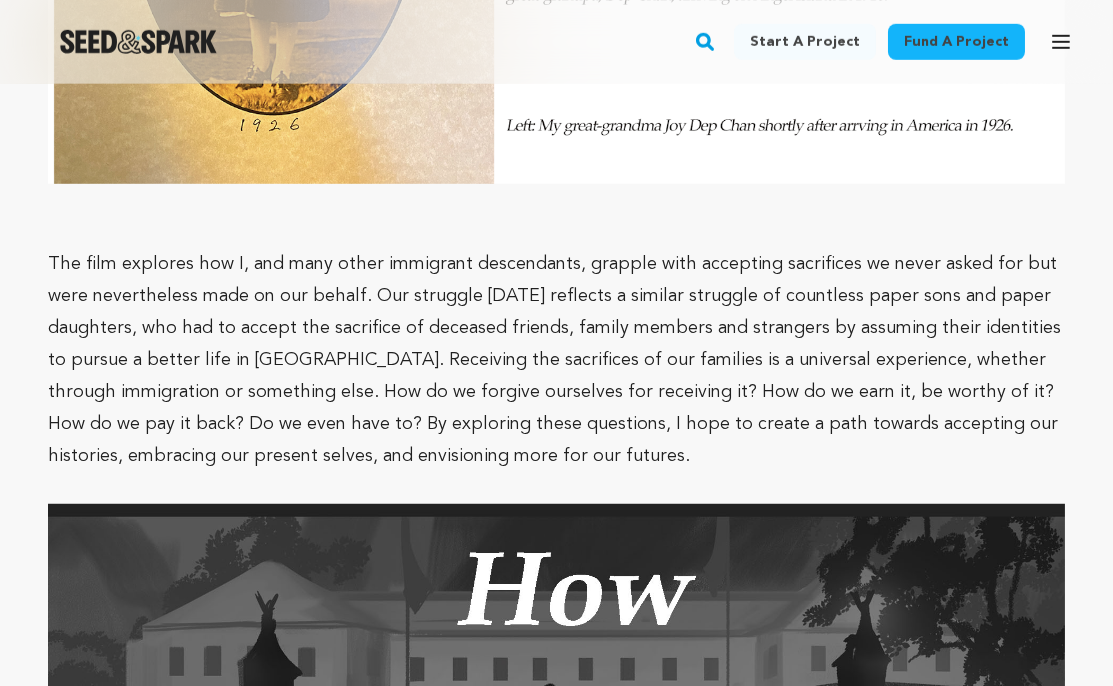 scroll, scrollTop: 5414, scrollLeft: 0, axis: vertical 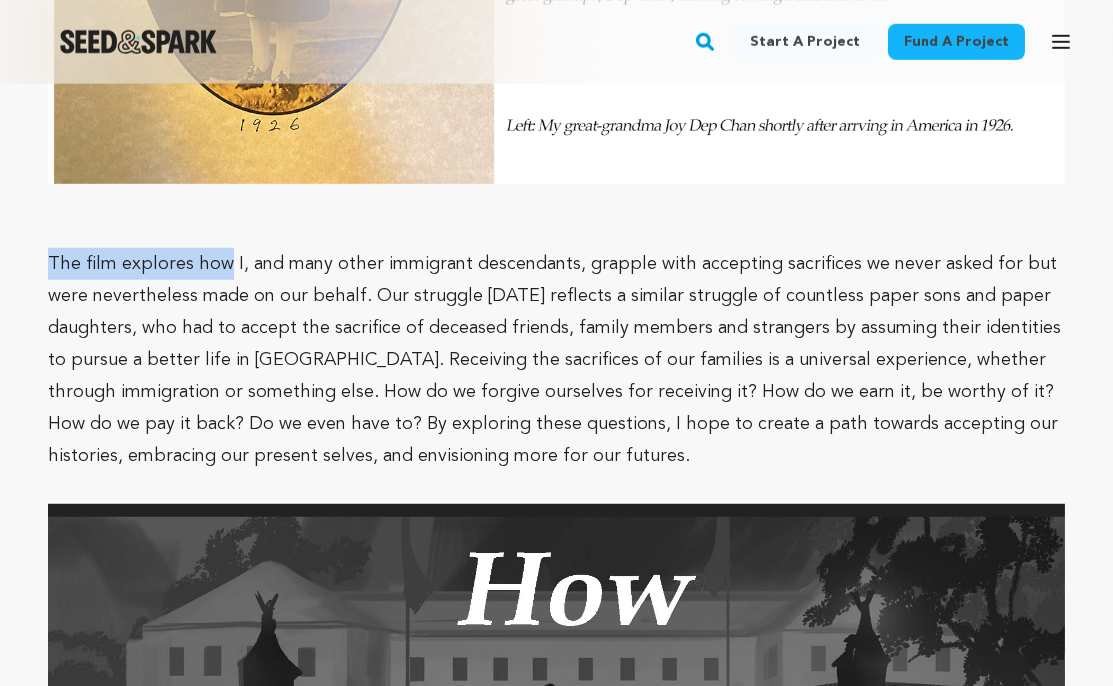 drag, startPoint x: 51, startPoint y: 137, endPoint x: 222, endPoint y: 143, distance: 171.10522 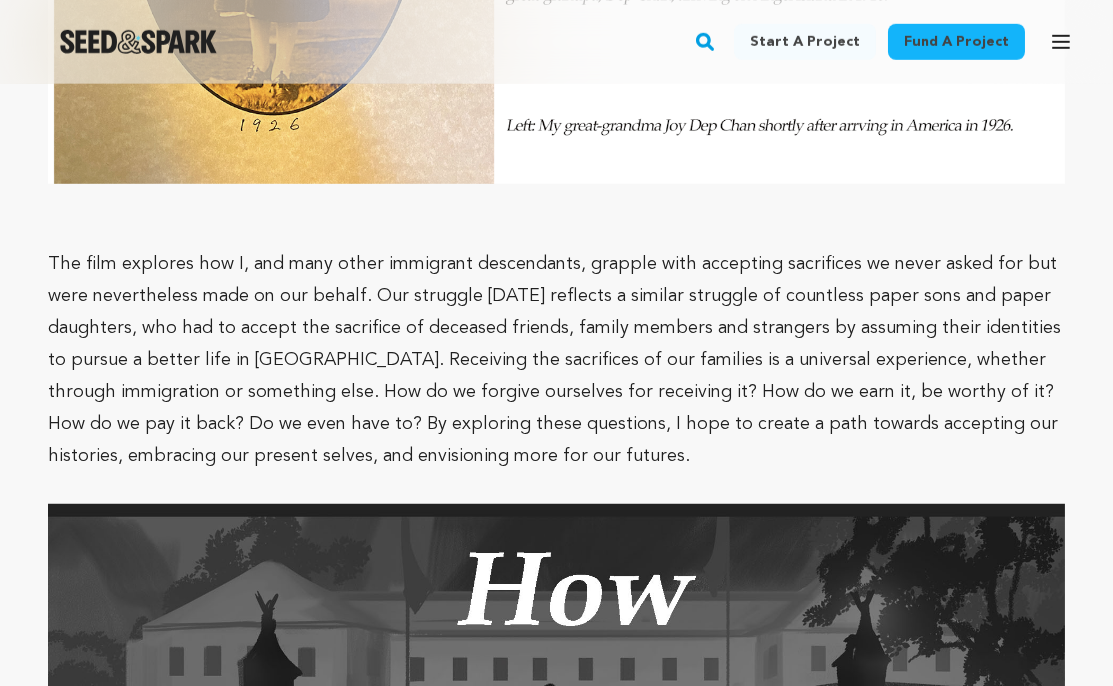 click on "The film explores how I, and many other immigrant descendants, grapple with accepting sacrifices we never asked for but were nevertheless made on our behalf. Our struggle [DATE] reflects a similar struggle of countless paper sons and paper daughters, who had to accept the sacrifice of deceased friends, family members and strangers by assuming their identities to pursue a better life in [GEOGRAPHIC_DATA]. Receiving the sacrifices of our families is a universal experience, whether through immigration or something else. How do we forgive ourselves for receiving it? How do we earn it, be worthy of it? How do we pay it back? Do we even have to? By exploring these questions, I hope to create a path towards accepting our histories, embracing our present selves, and envisioning more for our futures." at bounding box center [554, 360] 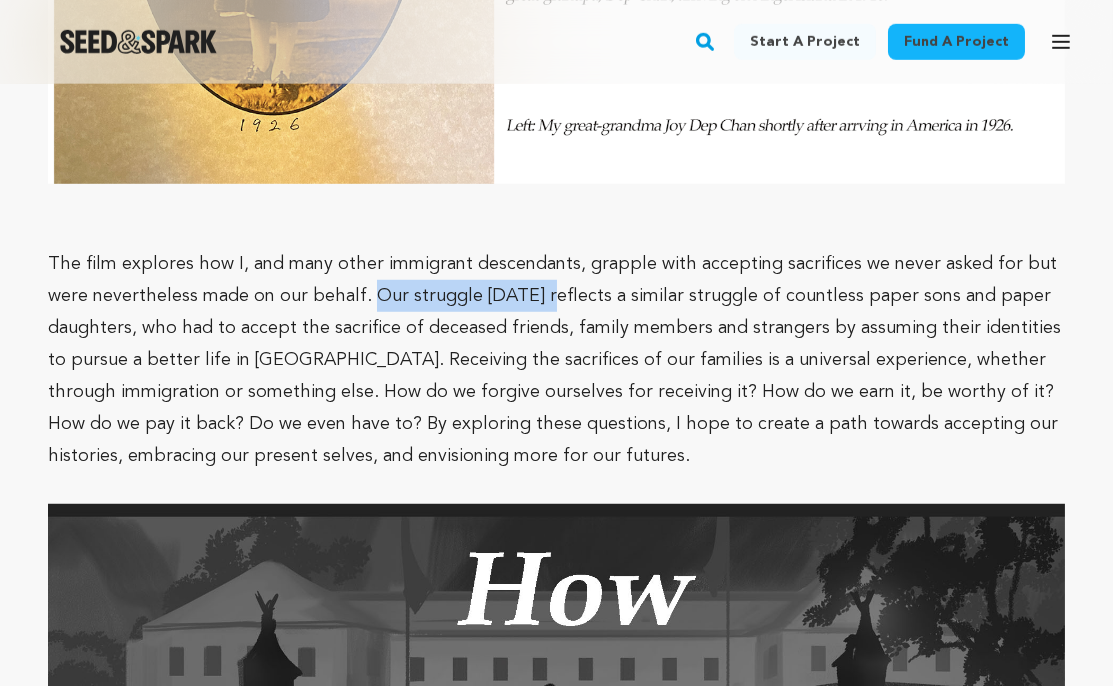 drag, startPoint x: 367, startPoint y: 179, endPoint x: 540, endPoint y: 177, distance: 173.01157 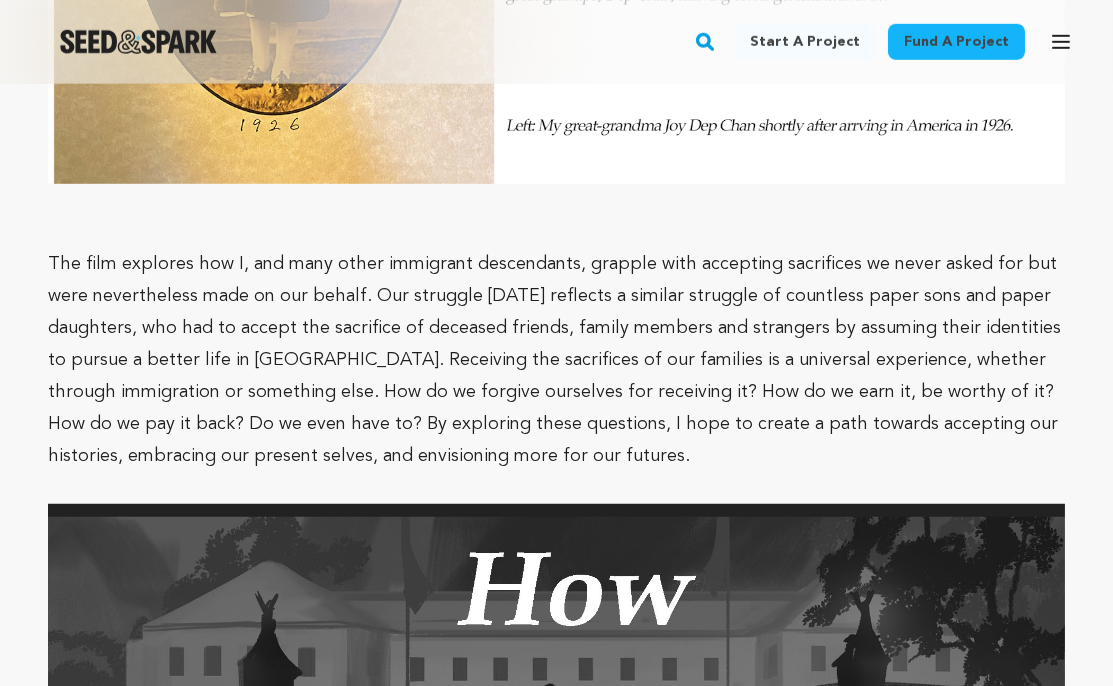 click on "The film explores how I, and many other immigrant descendants, grapple with accepting sacrifices we never asked for but were nevertheless made on our behalf. Our struggle [DATE] reflects a similar struggle of countless paper sons and paper daughters, who had to accept the sacrifice of deceased friends, family members and strangers by assuming their identities to pursue a better life in [GEOGRAPHIC_DATA]. Receiving the sacrifices of our families is a universal experience, whether through immigration or something else. How do we forgive ourselves for receiving it? How do we earn it, be worthy of it? How do we pay it back? Do we even have to? By exploring these questions, I hope to create a path towards accepting our histories, embracing our present selves, and envisioning more for our futures." at bounding box center (554, 360) 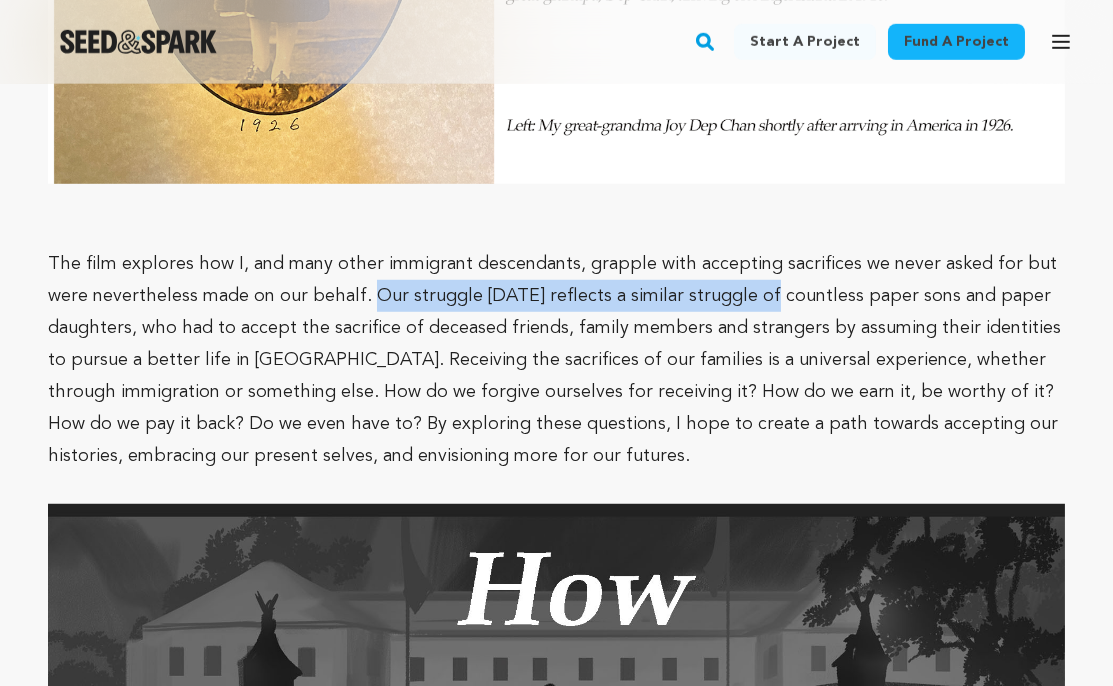 drag, startPoint x: 364, startPoint y: 172, endPoint x: 748, endPoint y: 169, distance: 384.01172 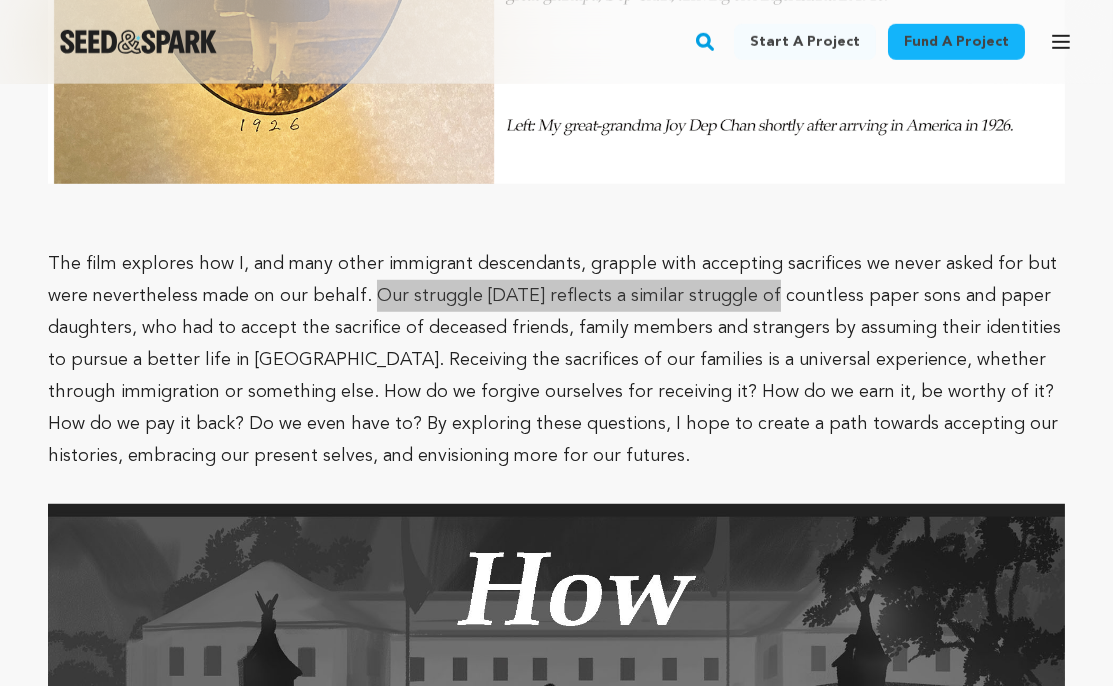 click on "The film explores how I, and many other immigrant descendants, grapple with accepting sacrifices we never asked for but were nevertheless made on our behalf. Our struggle [DATE] reflects a similar struggle of countless paper sons and paper daughters, who had to accept the sacrifice of deceased friends, family members and strangers by assuming their identities to pursue a better life in [GEOGRAPHIC_DATA]. Receiving the sacrifices of our families is a universal experience, whether through immigration or something else. How do we forgive ourselves for receiving it? How do we earn it, be worthy of it? How do we pay it back? Do we even have to? By exploring these questions, I hope to create a path towards accepting our histories, embracing our present selves, and envisioning more for our futures." at bounding box center [554, 360] 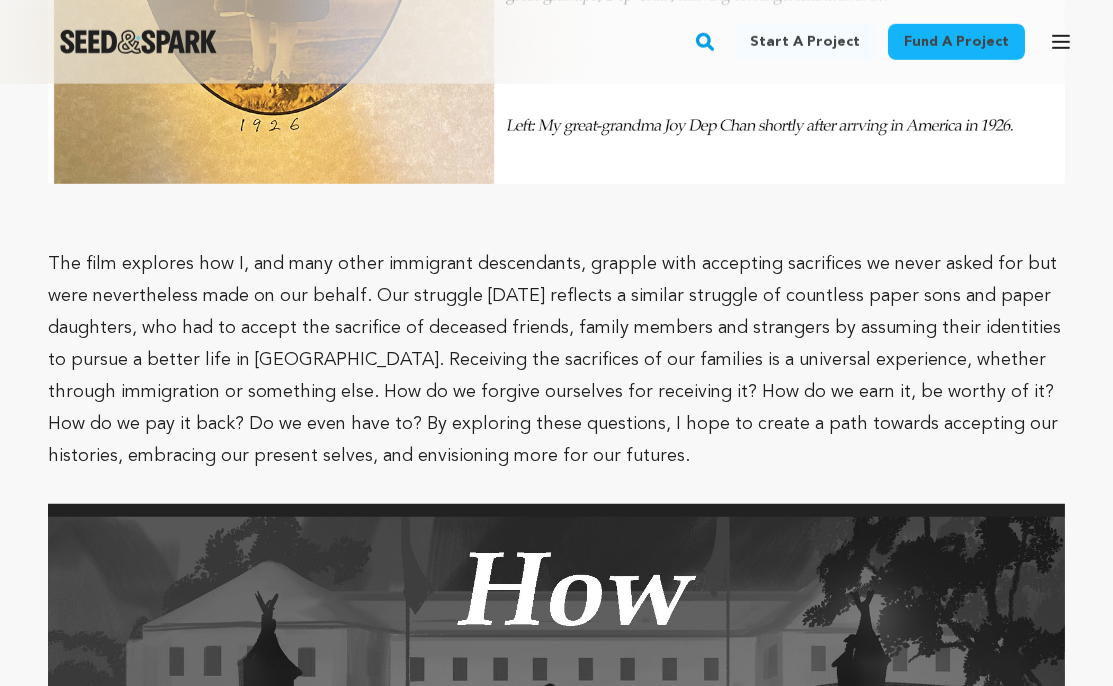 click on "The film explores how I, and many other immigrant descendants, grapple with accepting sacrifices we never asked for but were nevertheless made on our behalf. Our struggle [DATE] reflects a similar struggle of countless paper sons and paper daughters, who had to accept the sacrifice of deceased friends, family members and strangers by assuming their identities to pursue a better life in [GEOGRAPHIC_DATA]. Receiving the sacrifices of our families is a universal experience, whether through immigration or something else. How do we forgive ourselves for receiving it? How do we earn it, be worthy of it? How do we pay it back? Do we even have to? By exploring these questions, I hope to create a path towards accepting our histories, embracing our present selves, and envisioning more for our futures." at bounding box center [554, 360] 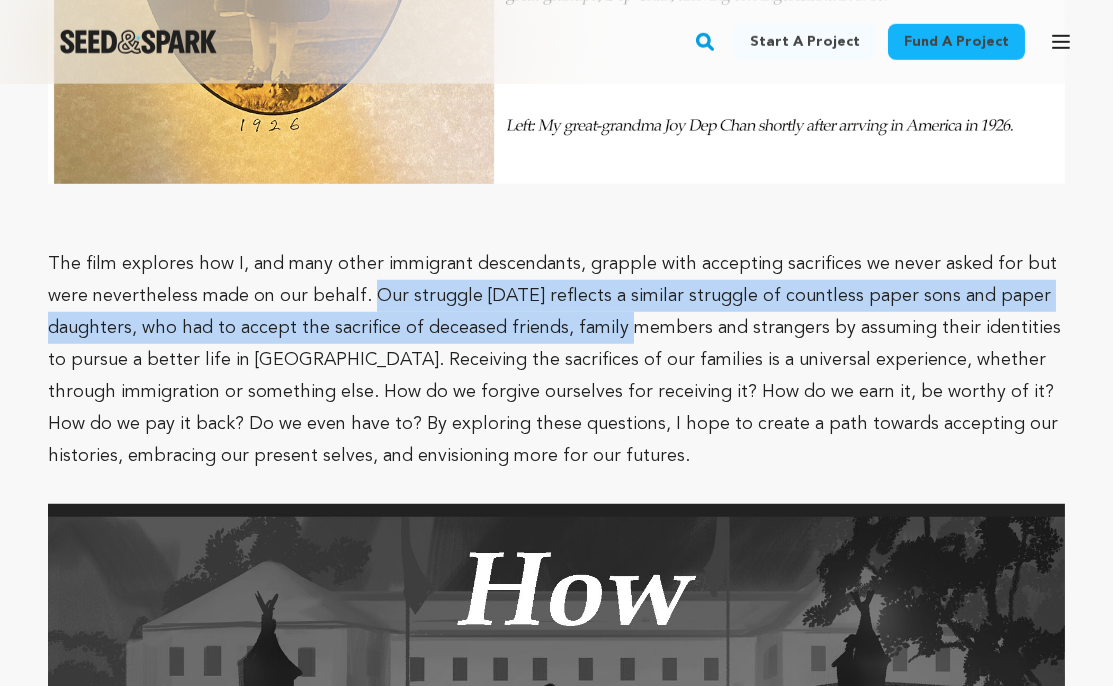 drag, startPoint x: 367, startPoint y: 174, endPoint x: 629, endPoint y: 186, distance: 262.27466 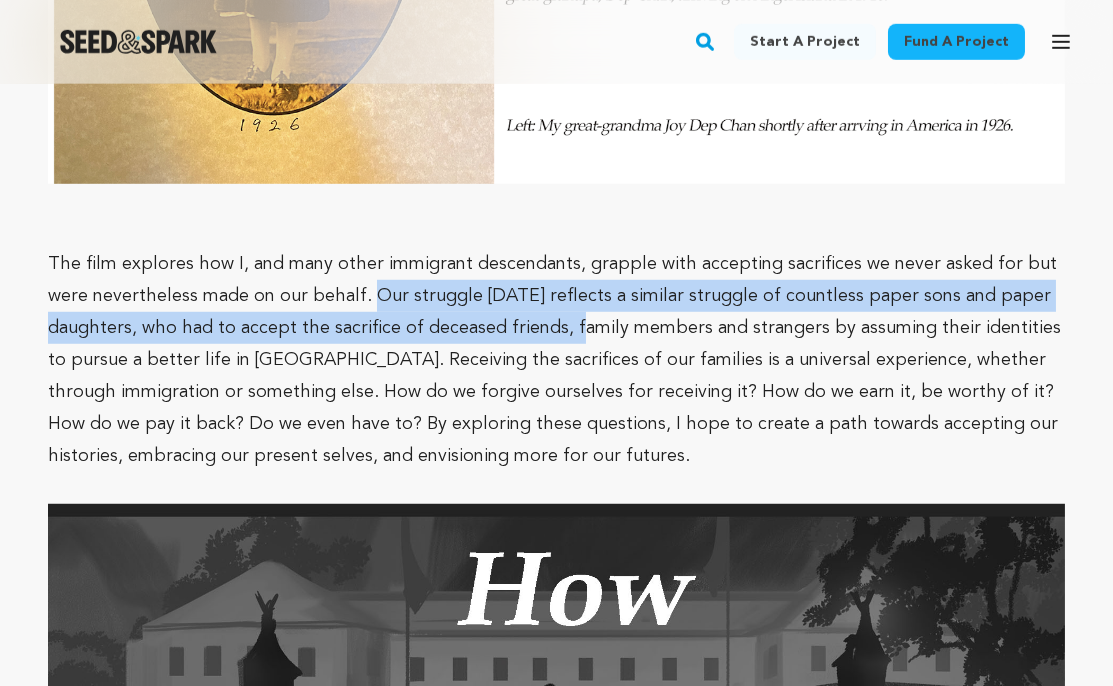 drag, startPoint x: 366, startPoint y: 168, endPoint x: 582, endPoint y: 185, distance: 216.66795 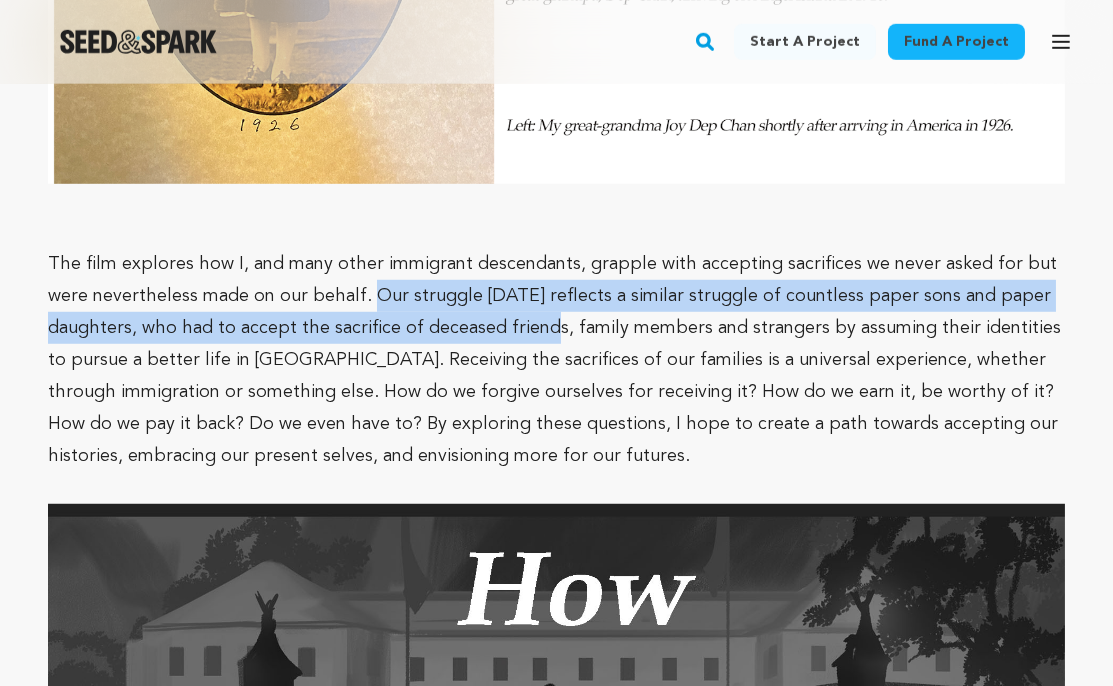drag, startPoint x: 366, startPoint y: 173, endPoint x: 553, endPoint y: 208, distance: 190.24721 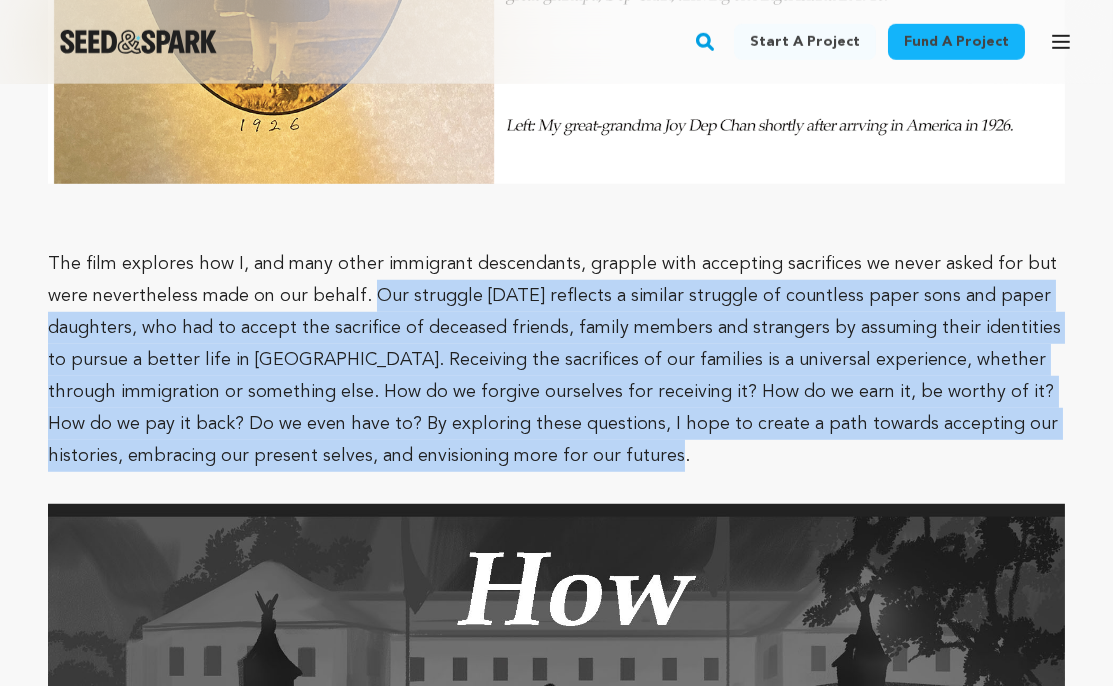 drag, startPoint x: 366, startPoint y: 174, endPoint x: 600, endPoint y: 333, distance: 282.9081 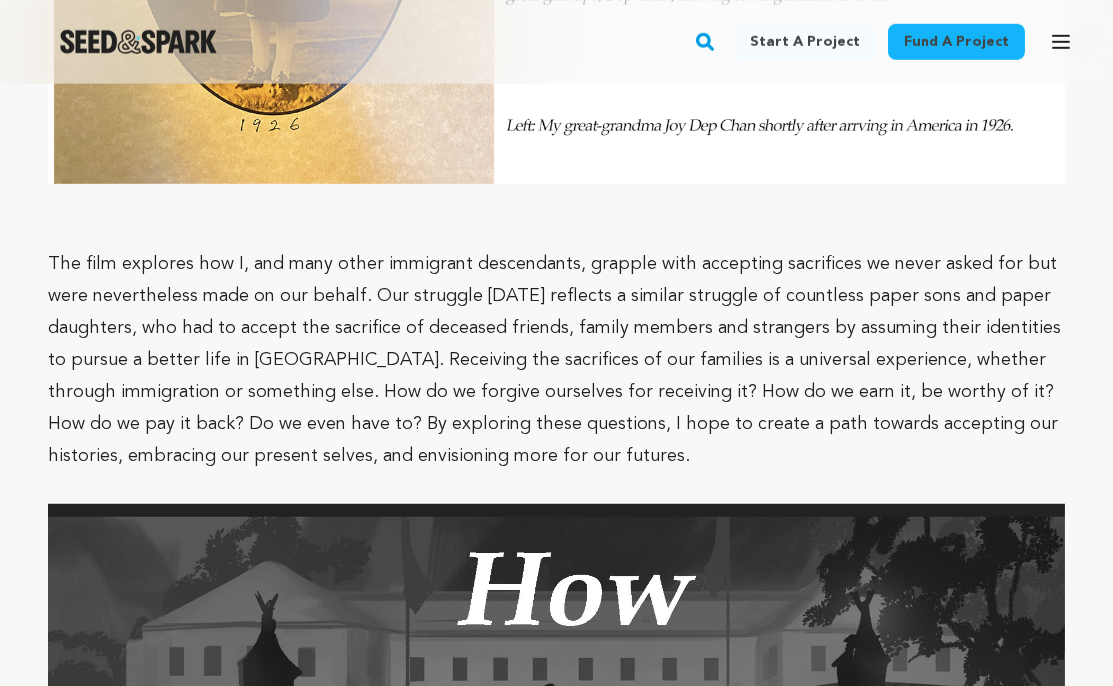 click on "Fund a project
Project details
Paper Daughter
[GEOGRAPHIC_DATA], [US_STATE] |                                 Film Short
Animation,
History" at bounding box center (556, 256) 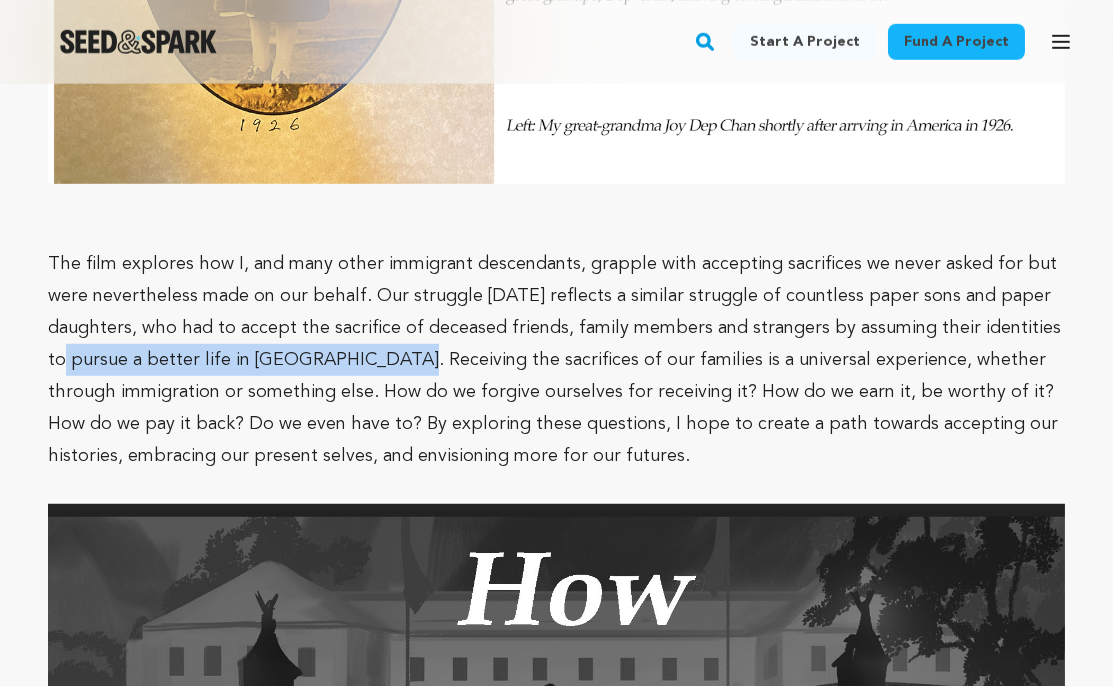 drag, startPoint x: 41, startPoint y: 239, endPoint x: 366, endPoint y: 239, distance: 325 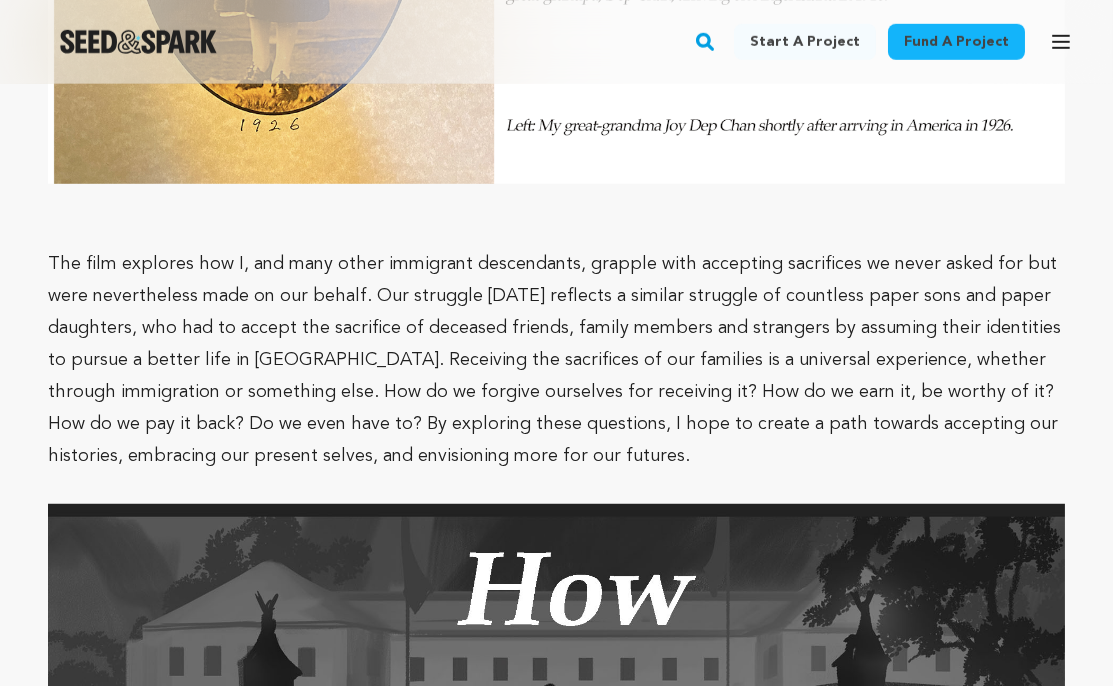 click on "The film explores how I, and many other immigrant descendants, grapple with accepting sacrifices we never asked for but were nevertheless made on our behalf. Our struggle [DATE] reflects a similar struggle of countless paper sons and paper daughters, who had to accept the sacrifice of deceased friends, family members and strangers by assuming their identities to pursue a better life in [GEOGRAPHIC_DATA]. Receiving the sacrifices of our families is a universal experience, whether through immigration or something else. How do we forgive ourselves for receiving it? How do we earn it, be worthy of it? How do we pay it back? Do we even have to? By exploring these questions, I hope to create a path towards accepting our histories, embracing our present selves, and envisioning more for our futures." at bounding box center [554, 360] 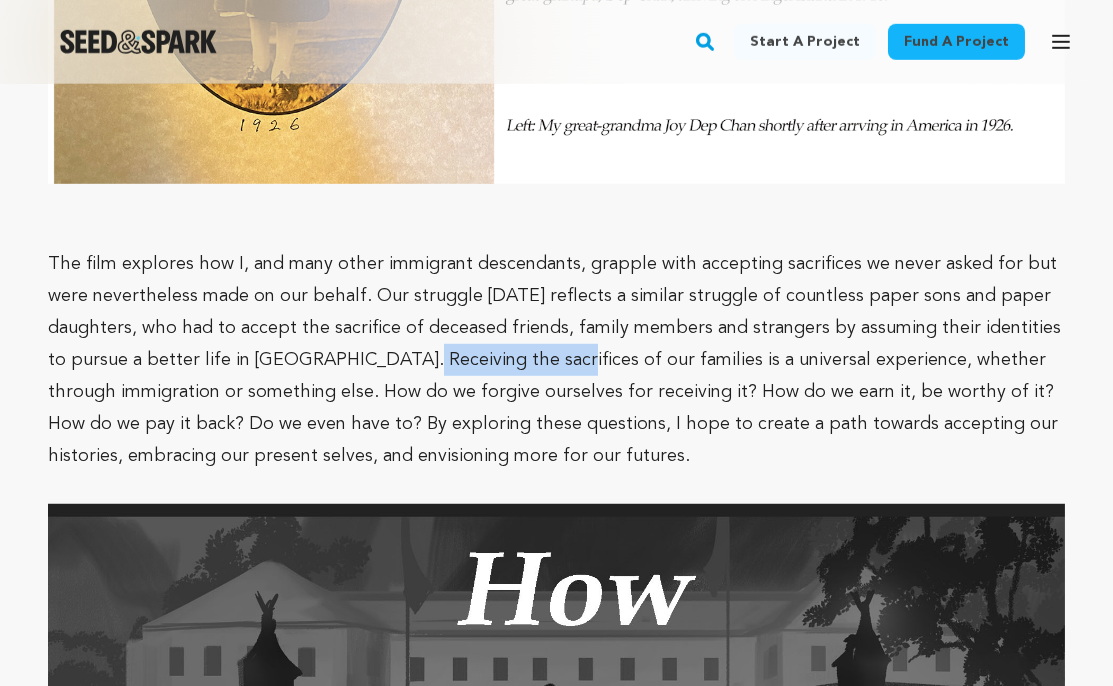 drag, startPoint x: 375, startPoint y: 240, endPoint x: 518, endPoint y: 241, distance: 143.0035 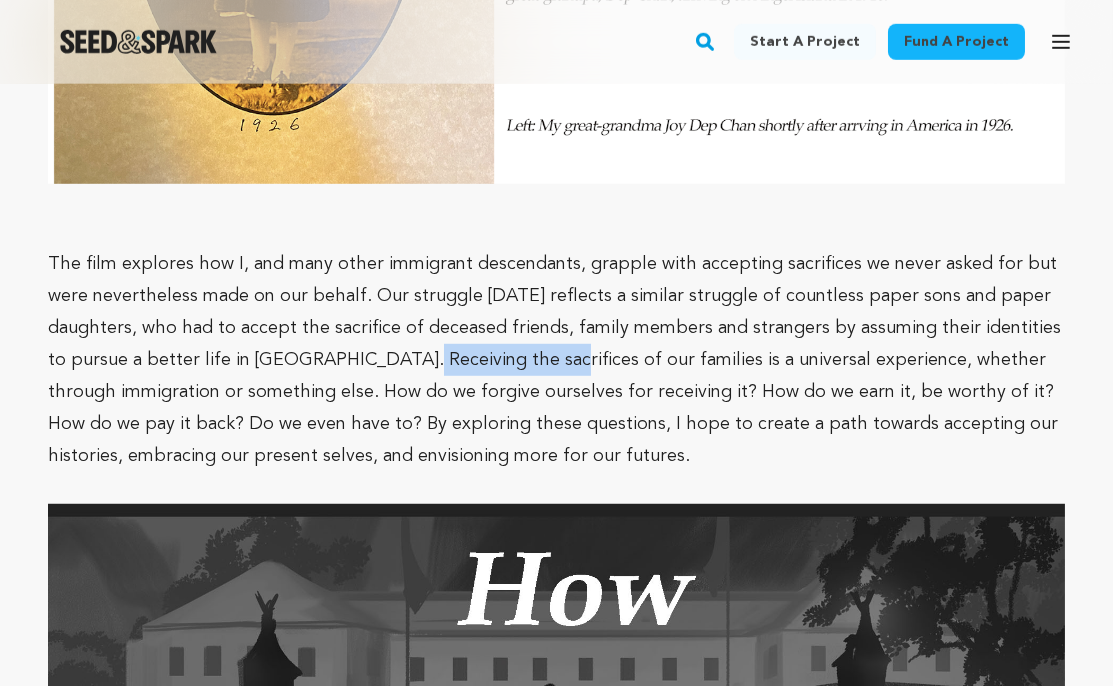 click on "The film explores how I, and many other immigrant descendants, grapple with accepting sacrifices we never asked for but were nevertheless made on our behalf. Our struggle [DATE] reflects a similar struggle of countless paper sons and paper daughters, who had to accept the sacrifice of deceased friends, family members and strangers by assuming their identities to pursue a better life in [GEOGRAPHIC_DATA]. Receiving the sacrifices of our families is a universal experience, whether through immigration or something else. How do we forgive ourselves for receiving it? How do we earn it, be worthy of it? How do we pay it back? Do we even have to? By exploring these questions, I hope to create a path towards accepting our histories, embracing our present selves, and envisioning more for our futures." at bounding box center (554, 360) 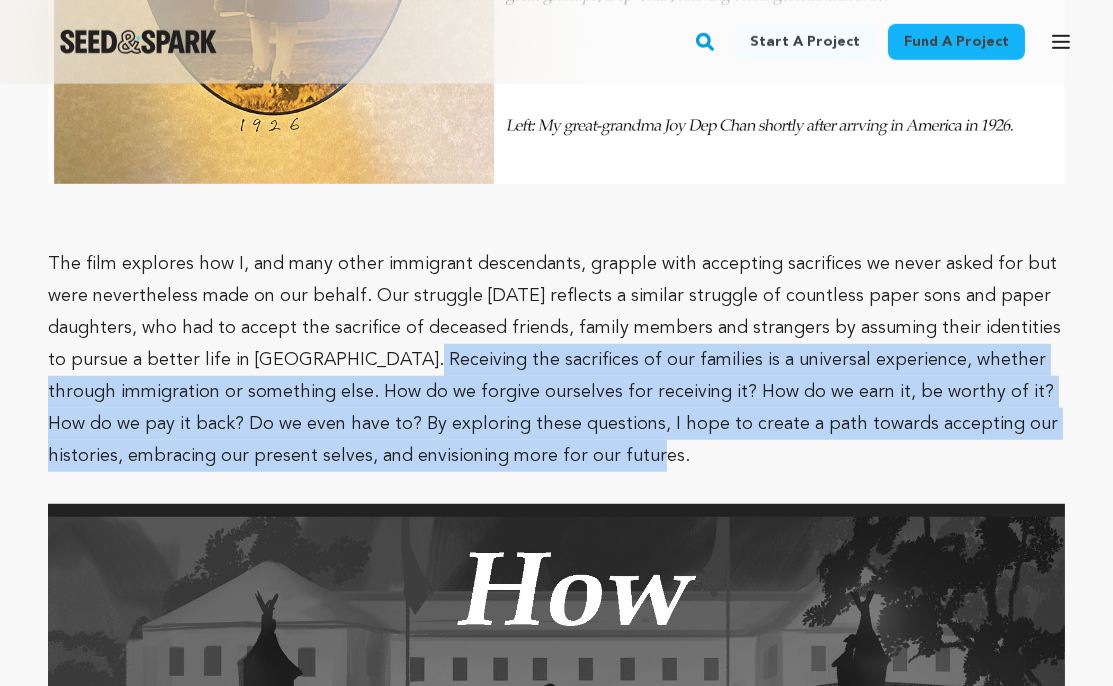 drag, startPoint x: 375, startPoint y: 237, endPoint x: 574, endPoint y: 324, distance: 217.18655 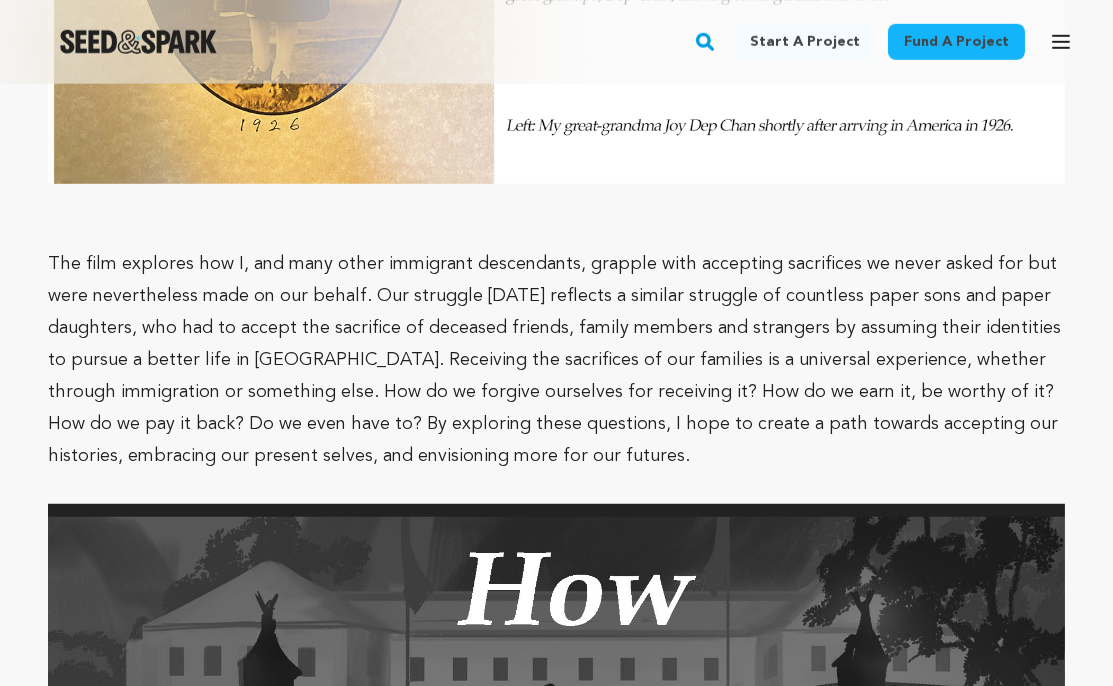 click on "The film explores how I, and many other immigrant descendants, grapple with accepting sacrifices we never asked for but were nevertheless made on our behalf. Our struggle [DATE] reflects a similar struggle of countless paper sons and paper daughters, who had to accept the sacrifice of deceased friends, family members and strangers by assuming their identities to pursue a better life in [GEOGRAPHIC_DATA]. Receiving the sacrifices of our families is a universal experience, whether through immigration or something else. How do we forgive ourselves for receiving it? How do we earn it, be worthy of it? How do we pay it back? Do we even have to? By exploring these questions, I hope to create a path towards accepting our histories, embracing our present selves, and envisioning more for our futures." at bounding box center (554, 360) 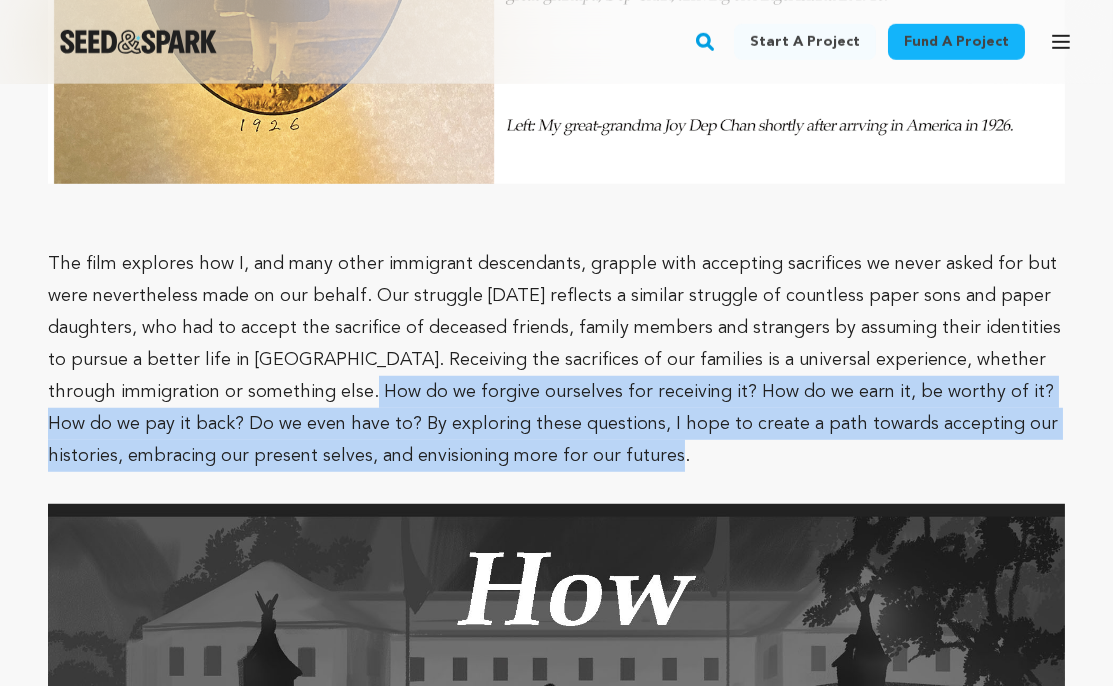 drag, startPoint x: 303, startPoint y: 269, endPoint x: 596, endPoint y: 341, distance: 301.71677 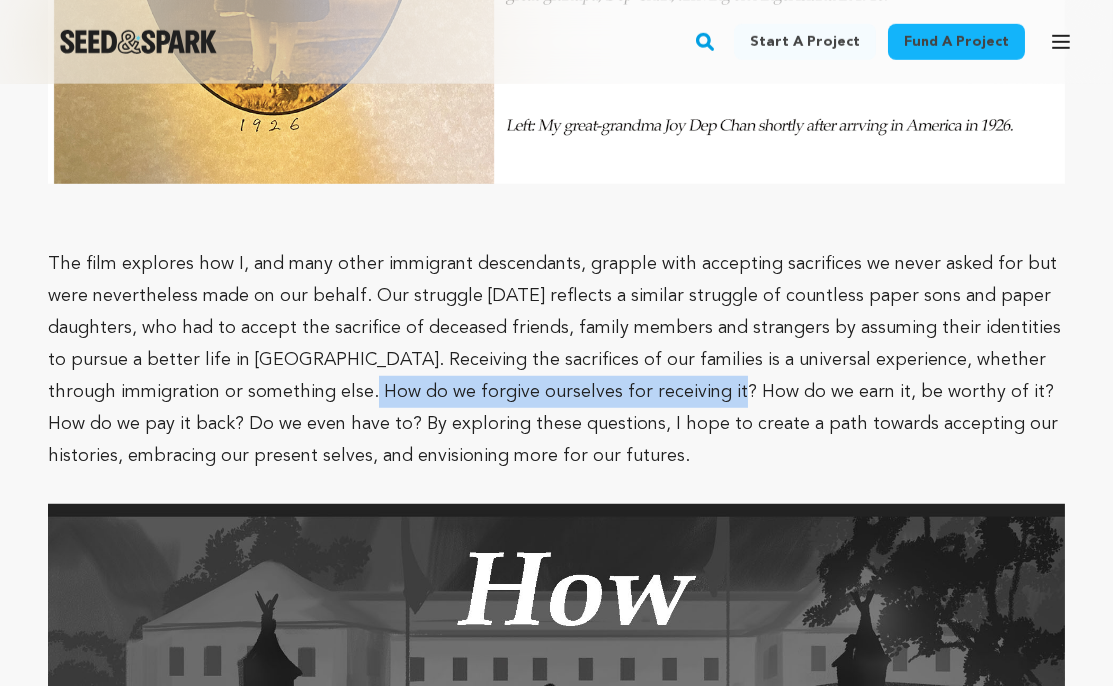drag, startPoint x: 307, startPoint y: 271, endPoint x: 660, endPoint y: 265, distance: 353.051 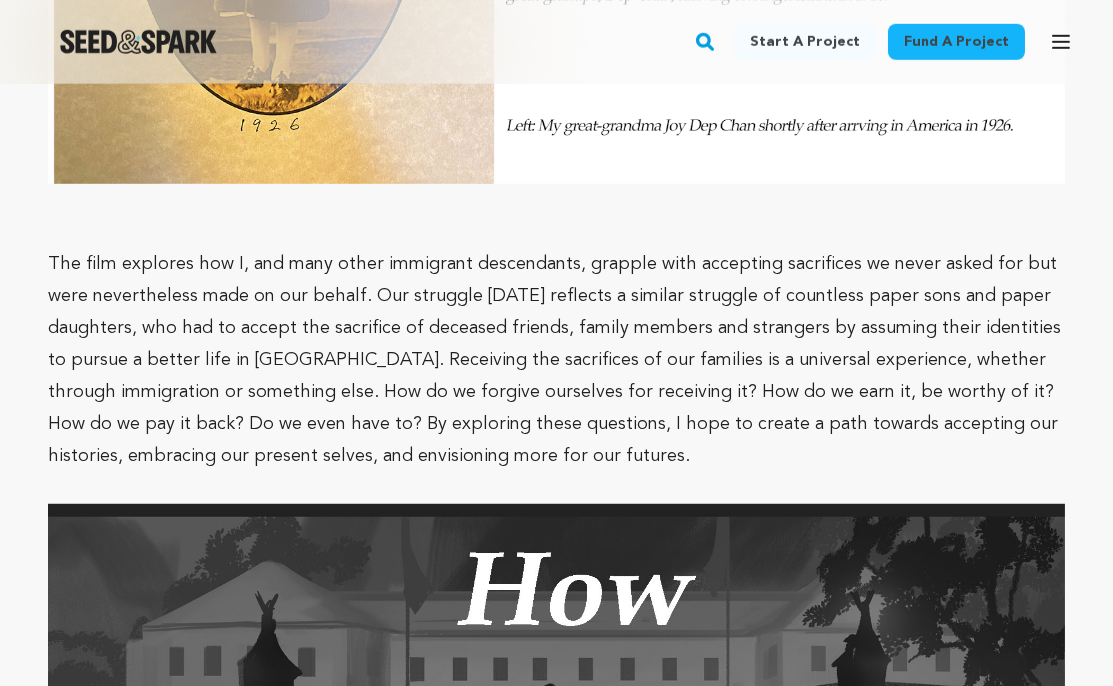 click on "The film explores how I, and many other immigrant descendants, grapple with accepting sacrifices we never asked for but were nevertheless made on our behalf. Our struggle [DATE] reflects a similar struggle of countless paper sons and paper daughters, who had to accept the sacrifice of deceased friends, family members and strangers by assuming their identities to pursue a better life in [GEOGRAPHIC_DATA]. Receiving the sacrifices of our families is a universal experience, whether through immigration or something else. How do we forgive ourselves for receiving it? How do we earn it, be worthy of it? How do we pay it back? Do we even have to? By exploring these questions, I hope to create a path towards accepting our histories, embracing our present selves, and envisioning more for our futures." at bounding box center (554, 360) 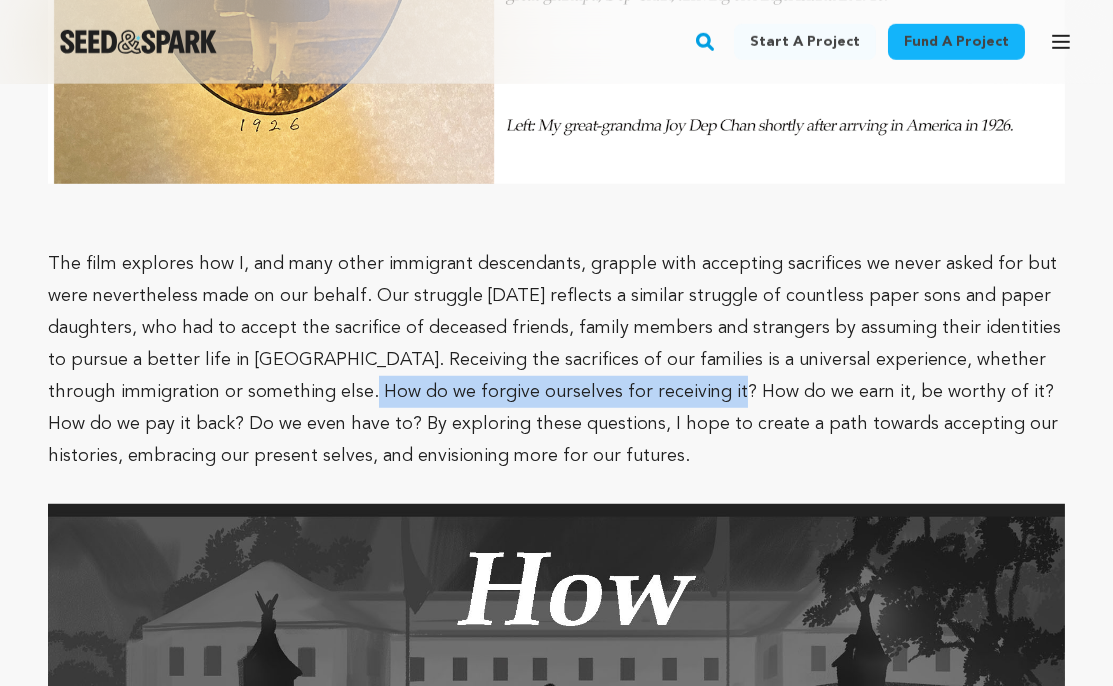 drag, startPoint x: 662, startPoint y: 269, endPoint x: 306, endPoint y: 267, distance: 356.0056 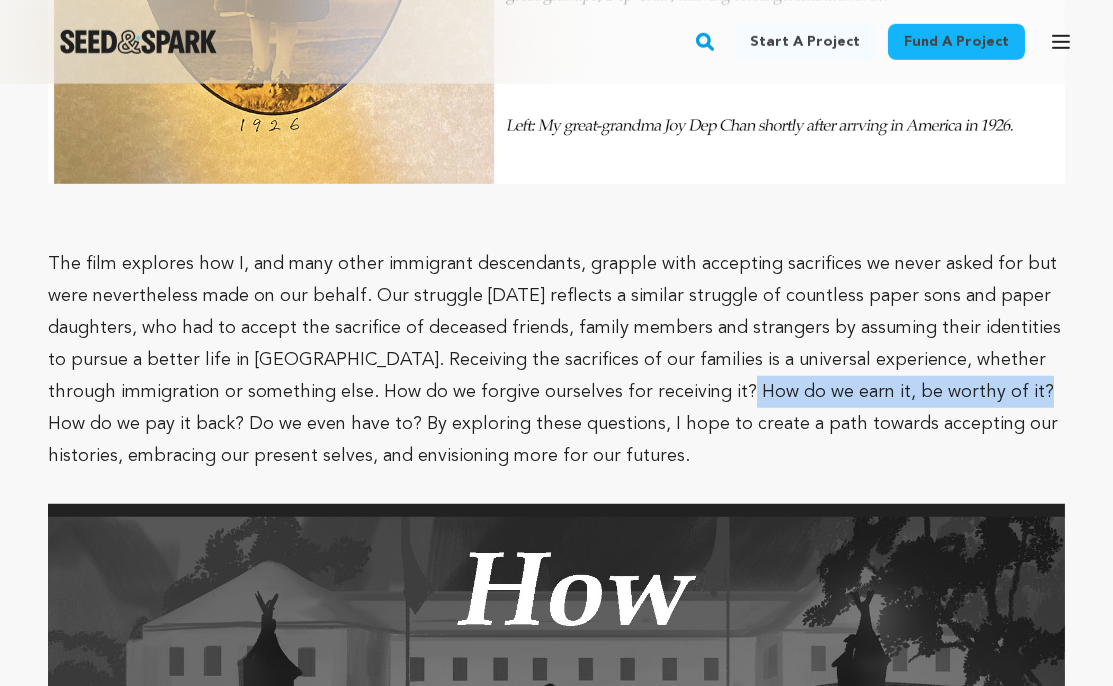 drag, startPoint x: 671, startPoint y: 266, endPoint x: 957, endPoint y: 276, distance: 286.17477 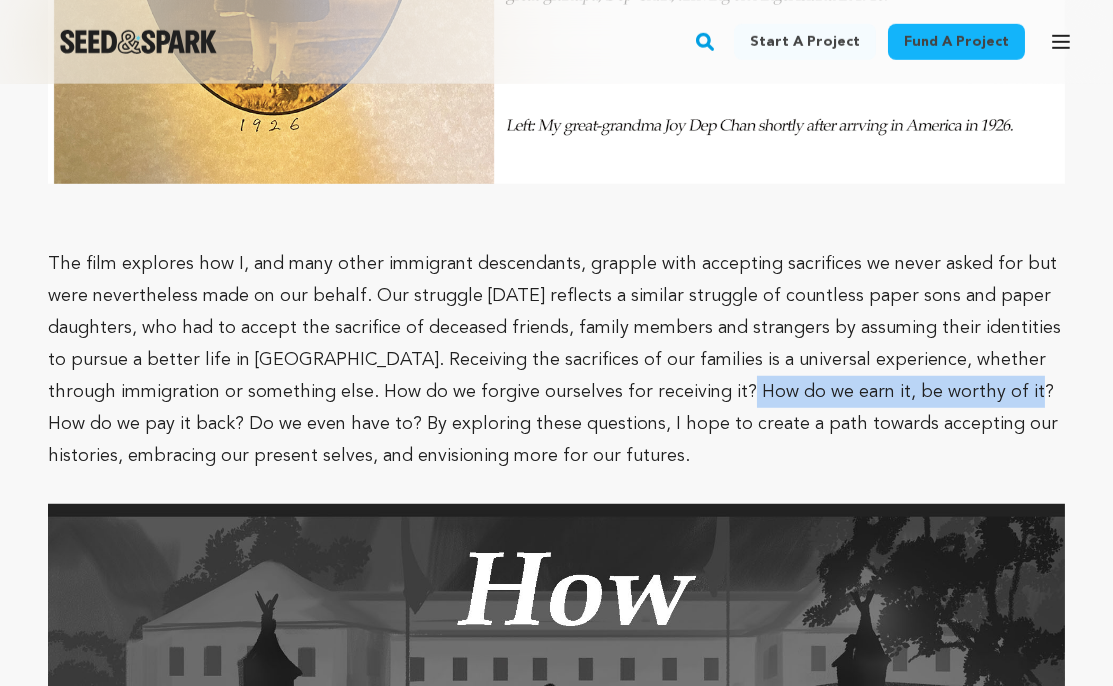 drag, startPoint x: 948, startPoint y: 270, endPoint x: 670, endPoint y: 252, distance: 278.58212 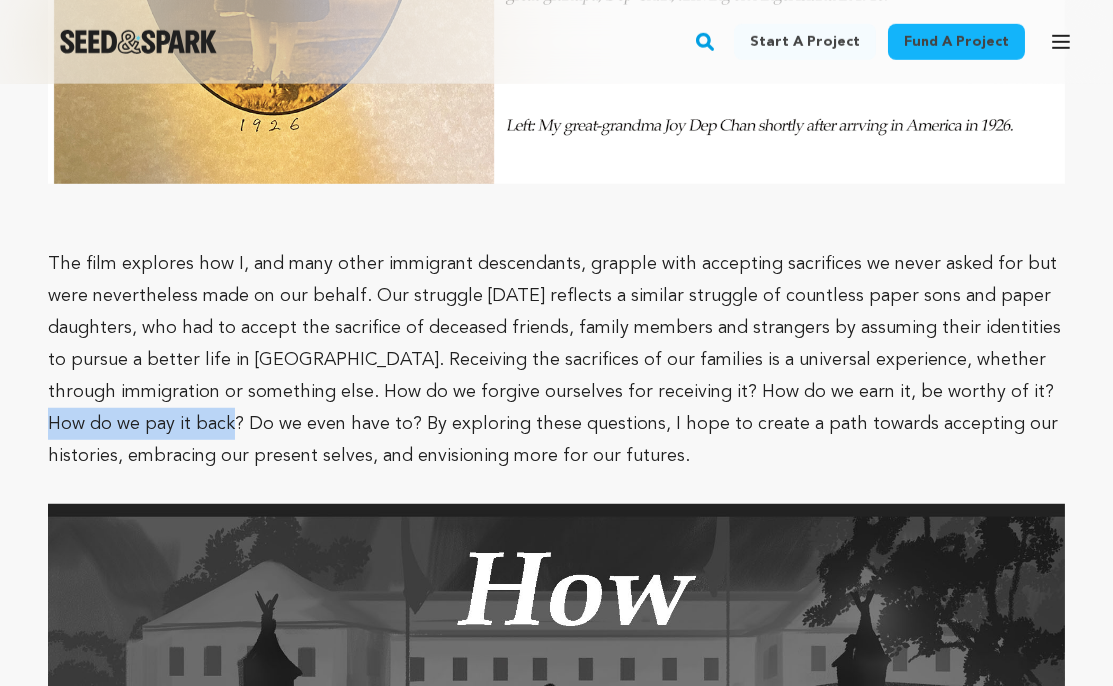 drag, startPoint x: 959, startPoint y: 272, endPoint x: 142, endPoint y: 286, distance: 817.11993 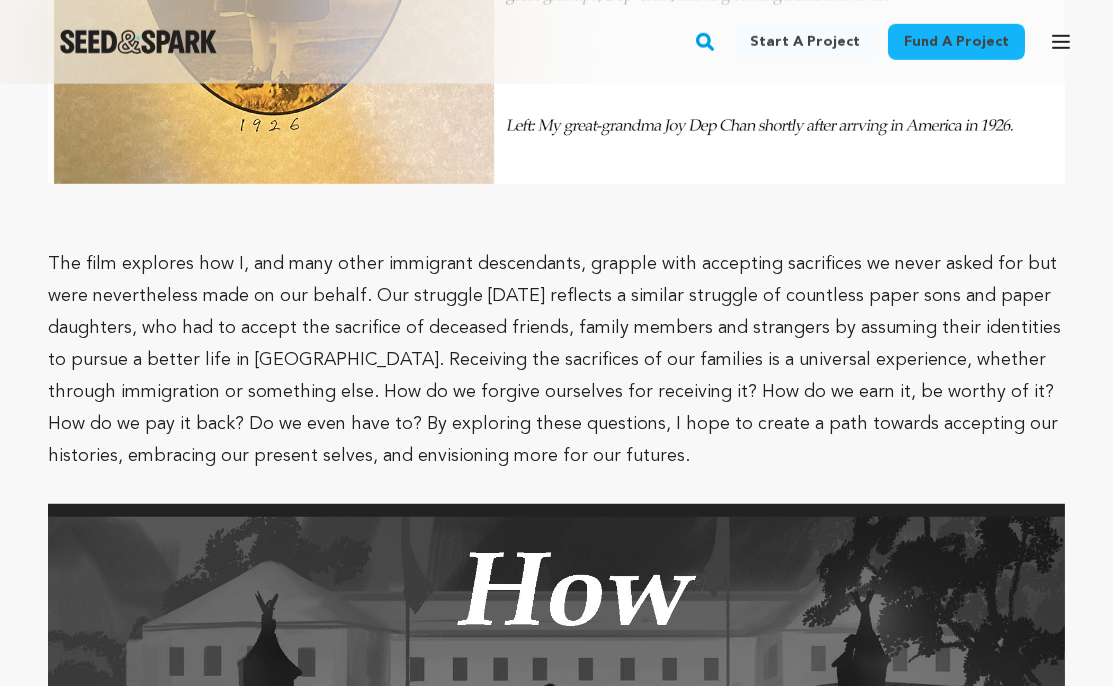 click on "The film explores how I, and many other immigrant descendants, grapple with accepting sacrifices we never asked for but were nevertheless made on our behalf. Our struggle [DATE] reflects a similar struggle of countless paper sons and paper daughters, who had to accept the sacrifice of deceased friends, family members and strangers by assuming their identities to pursue a better life in [GEOGRAPHIC_DATA]. Receiving the sacrifices of our families is a universal experience, whether through immigration or something else. How do we forgive ourselves for receiving it? How do we earn it, be worthy of it? How do we pay it back? Do we even have to? By exploring these questions, I hope to create a path towards accepting our histories, embracing our present selves, and envisioning more for our futures." at bounding box center (554, 360) 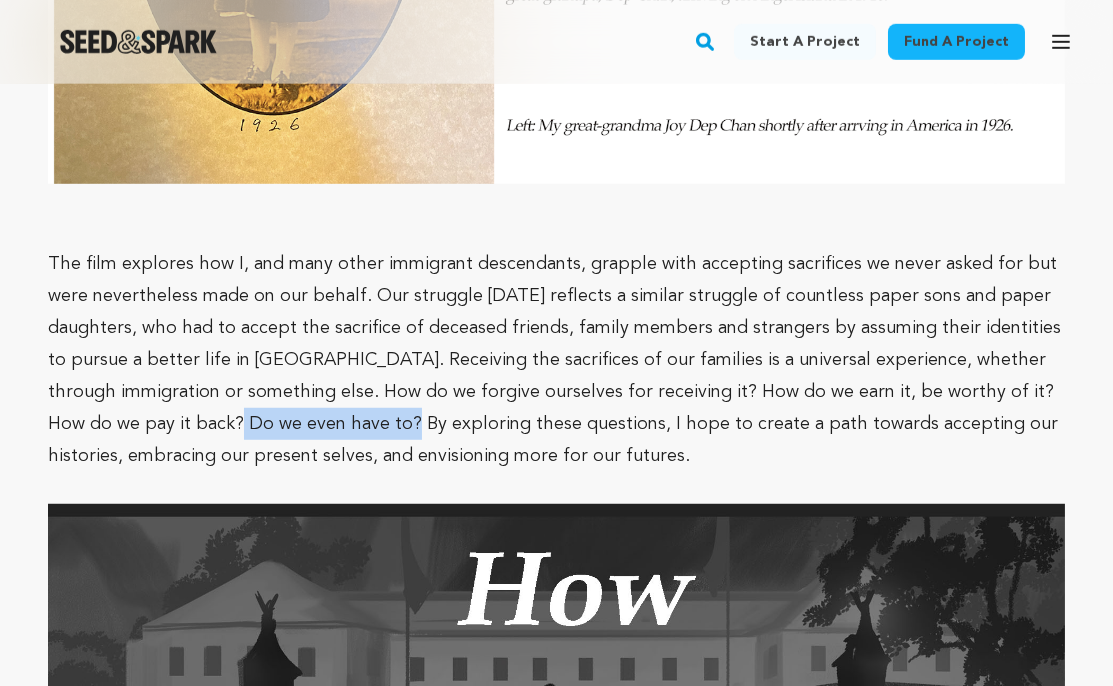 drag, startPoint x: 152, startPoint y: 295, endPoint x: 325, endPoint y: 299, distance: 173.04623 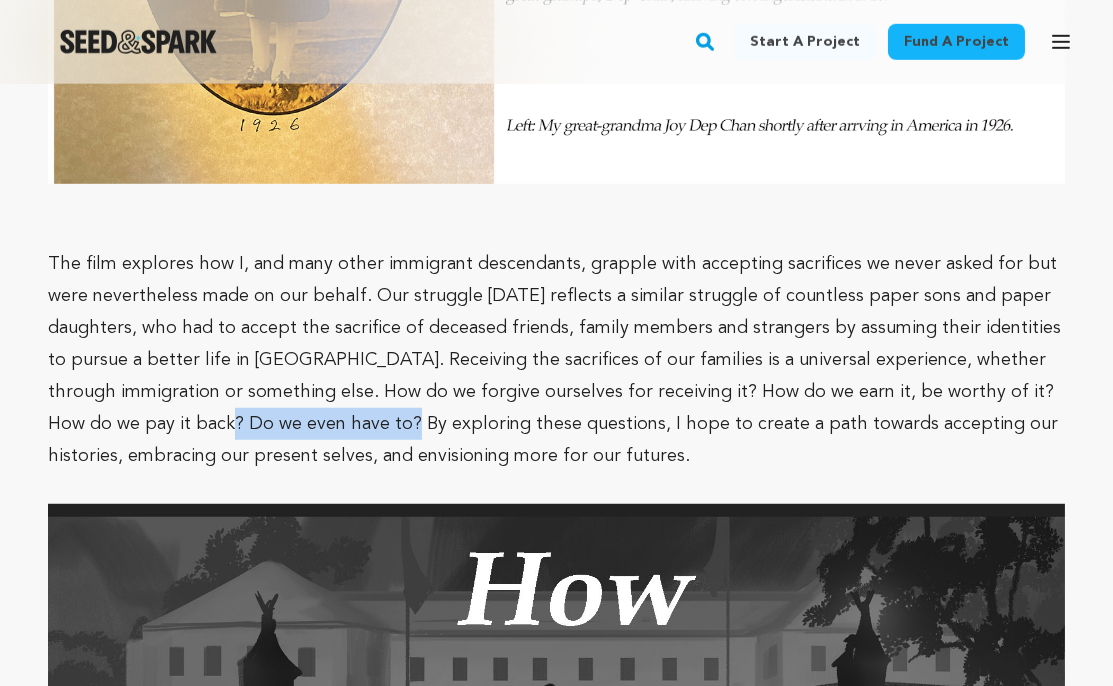 drag, startPoint x: 326, startPoint y: 299, endPoint x: 150, endPoint y: 290, distance: 176.22997 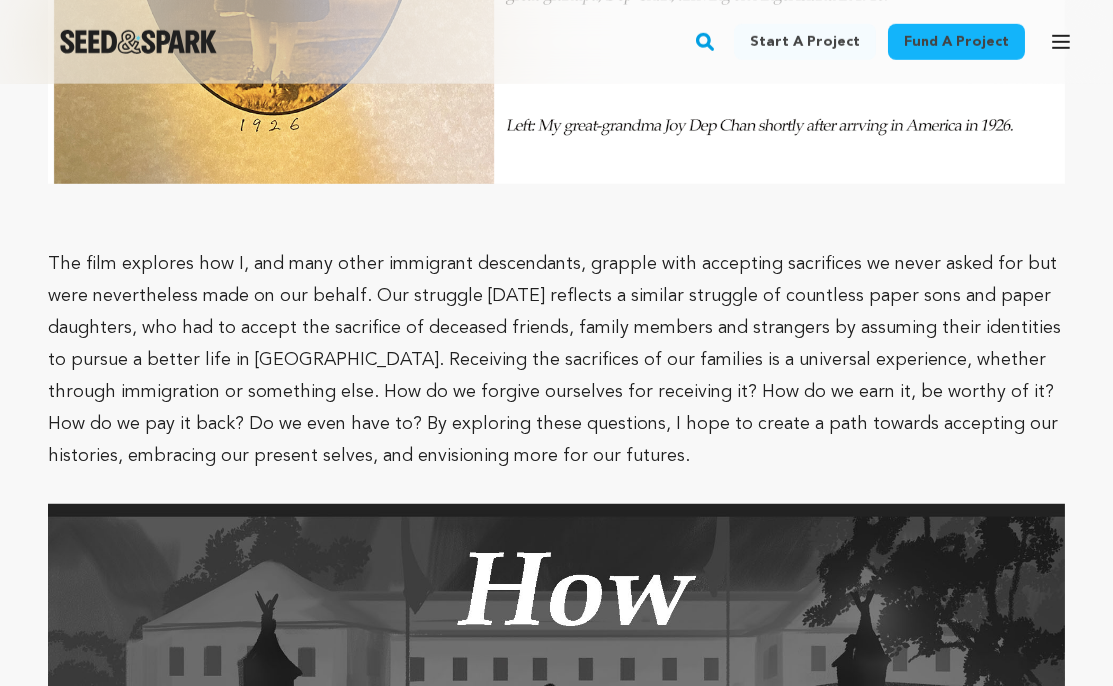 click on "The film explores how I, and many other immigrant descendants, grapple with accepting sacrifices we never asked for but were nevertheless made on our behalf. Our struggle [DATE] reflects a similar struggle of countless paper sons and paper daughters, who had to accept the sacrifice of deceased friends, family members and strangers by assuming their identities to pursue a better life in [GEOGRAPHIC_DATA]. Receiving the sacrifices of our families is a universal experience, whether through immigration or something else. How do we forgive ourselves for receiving it? How do we earn it, be worthy of it? How do we pay it back? Do we even have to? By exploring these questions, I hope to create a path towards accepting our histories, embracing our present selves, and envisioning more for our futures." at bounding box center [554, 360] 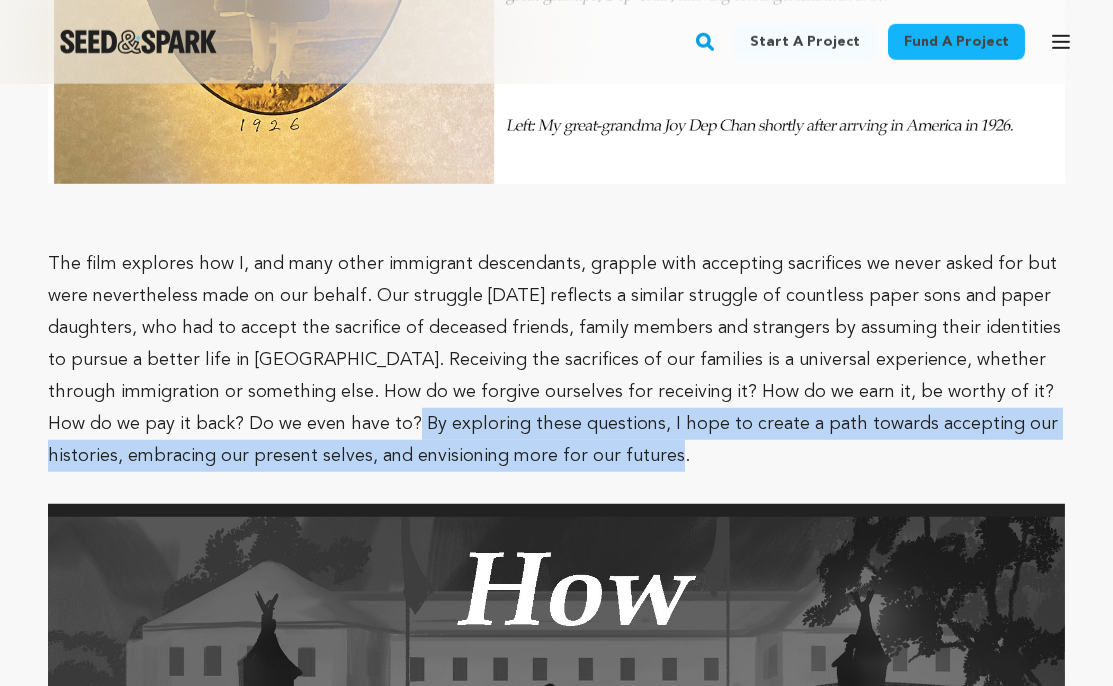 drag, startPoint x: 320, startPoint y: 302, endPoint x: 670, endPoint y: 342, distance: 352.2783 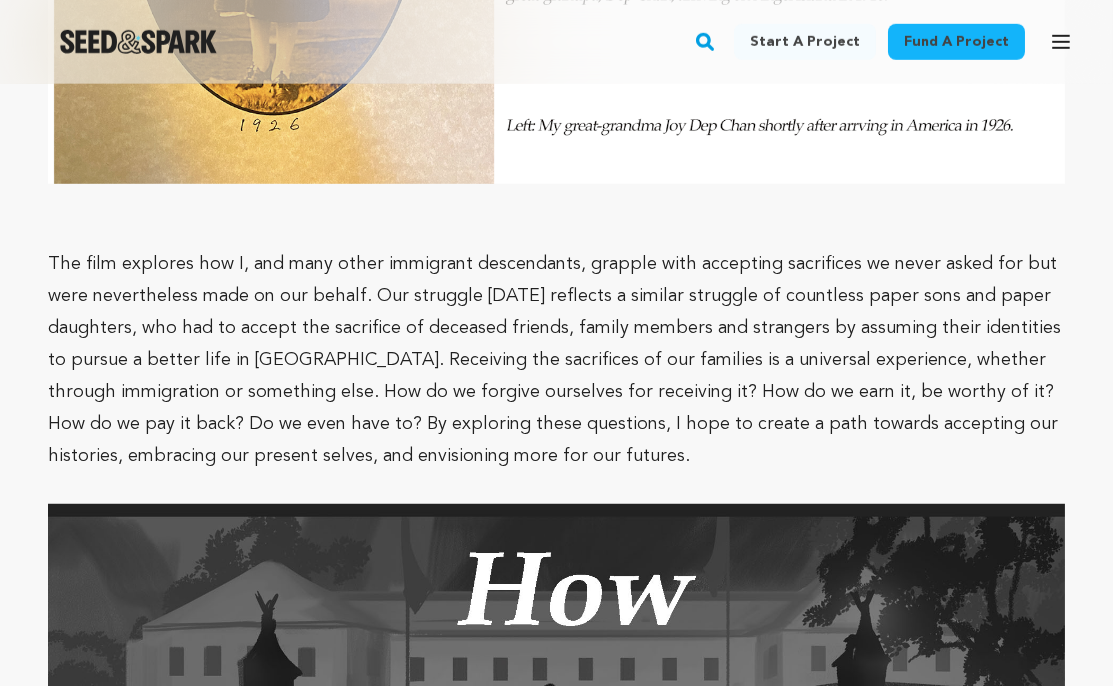 click at bounding box center [556, 488] 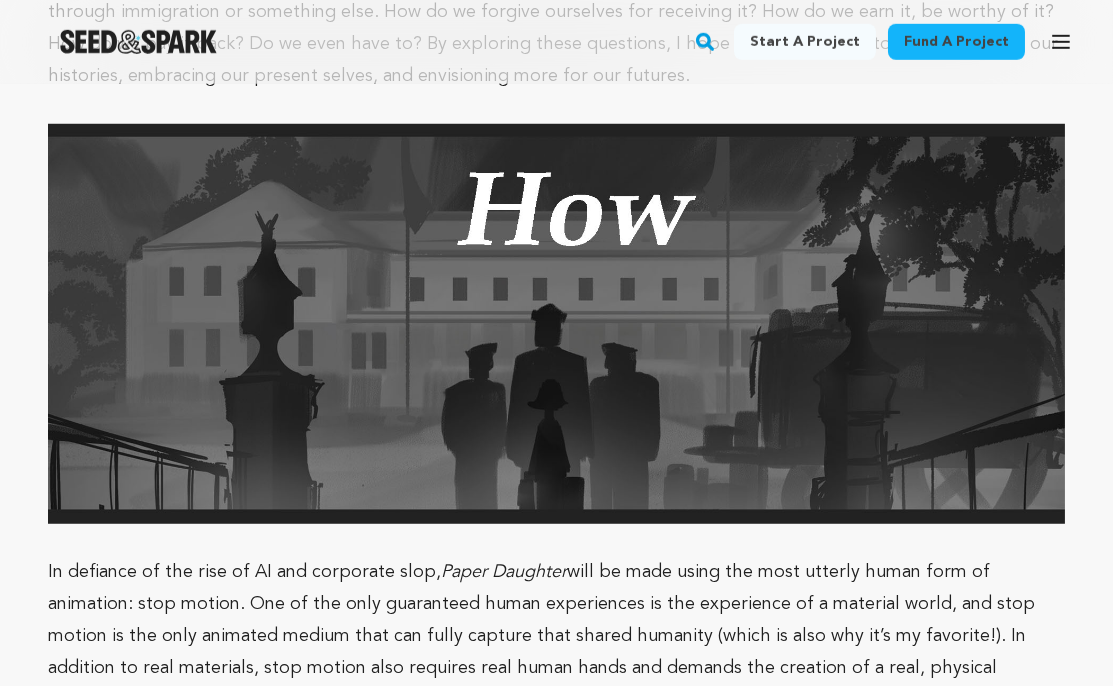 scroll, scrollTop: 5792, scrollLeft: 0, axis: vertical 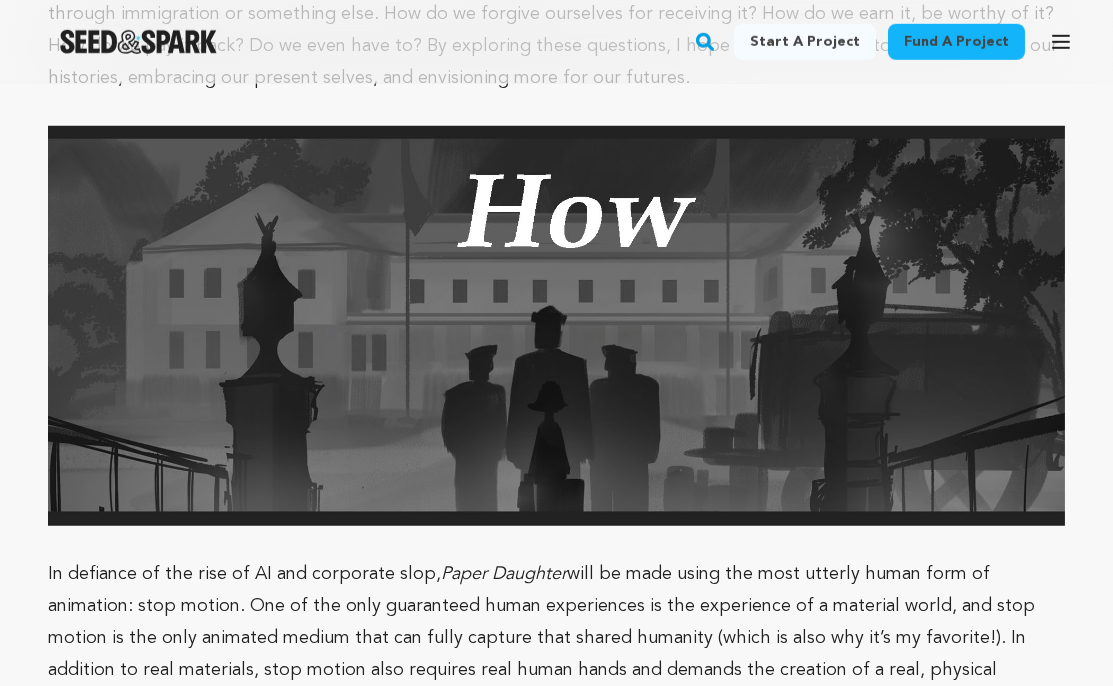 drag, startPoint x: 433, startPoint y: 451, endPoint x: 627, endPoint y: 444, distance: 194.12625 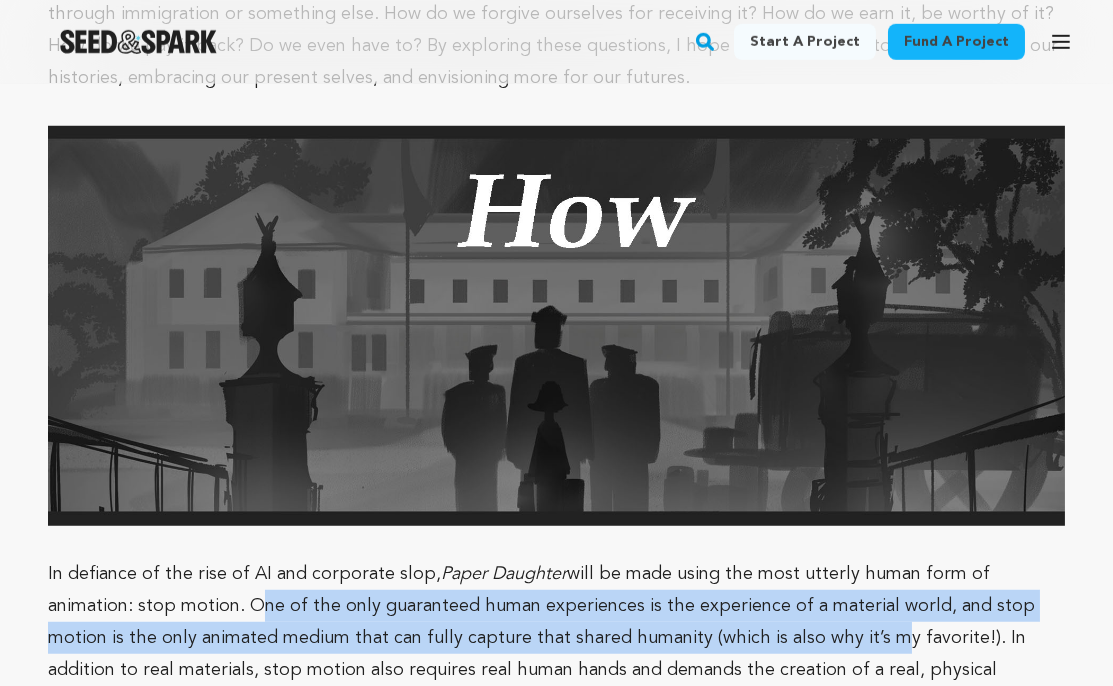 drag, startPoint x: 158, startPoint y: 482, endPoint x: 758, endPoint y: 507, distance: 600.5206 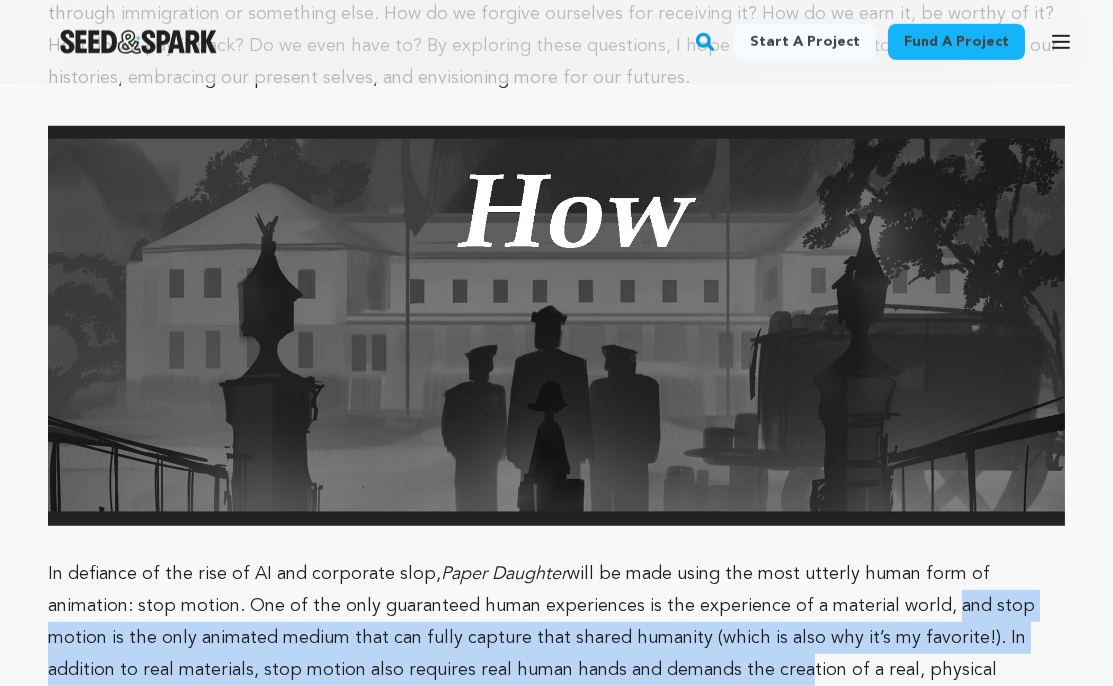 drag, startPoint x: 842, startPoint y: 484, endPoint x: 660, endPoint y: 521, distance: 185.72292 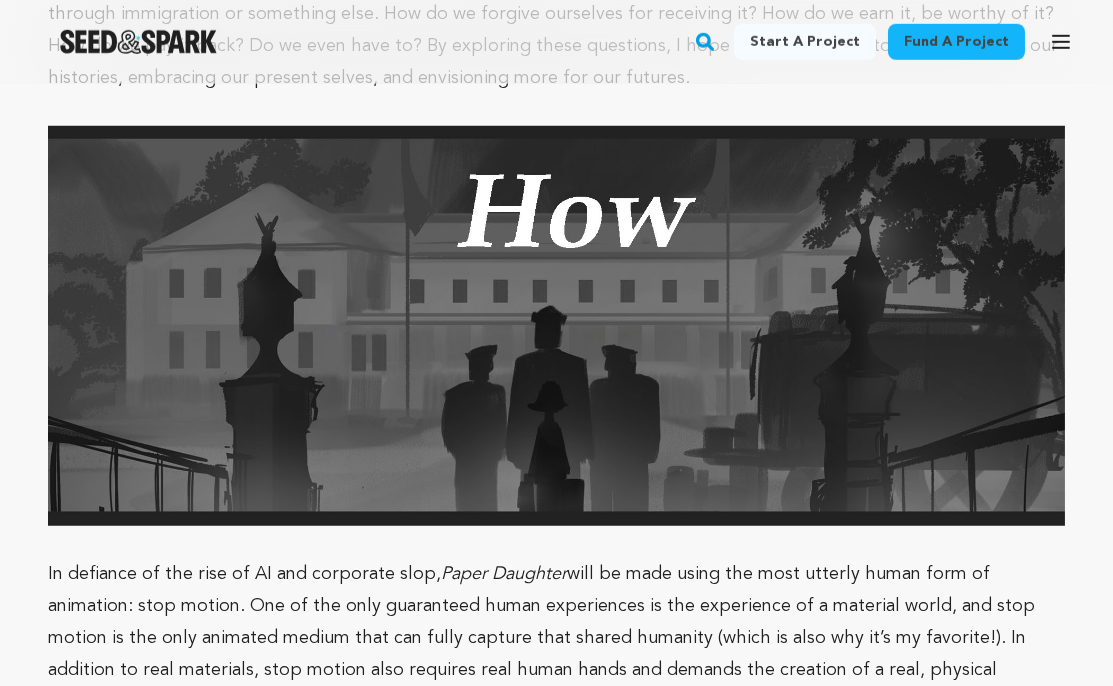 click on "will be made using the most utterly human form of animation: stop motion. One of the only guaranteed human experiences is the experience of a material world, and stop motion is the only animated medium that can fully capture that shared humanity (which is also why it’s my favorite!). In addition to real materials, stop motion also requires real human hands and demands the creation of a real, physical community. We will be gathering a team of artists at the Apartment D studio to create the world of" at bounding box center (541, 638) 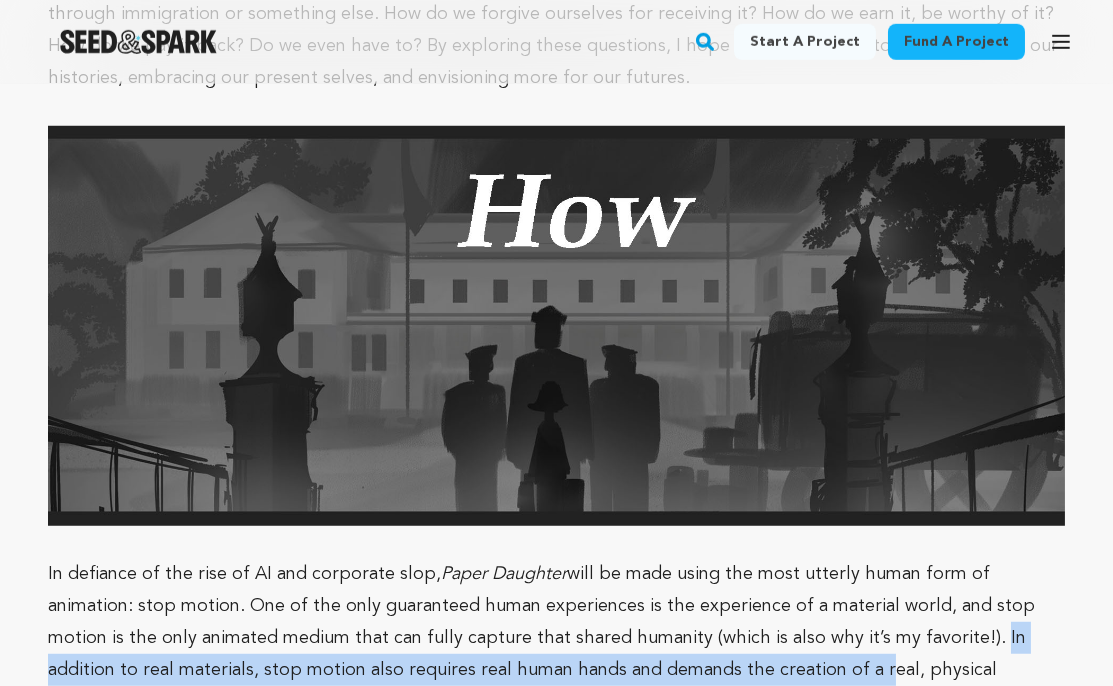 drag, startPoint x: 860, startPoint y: 513, endPoint x: 736, endPoint y: 545, distance: 128.06248 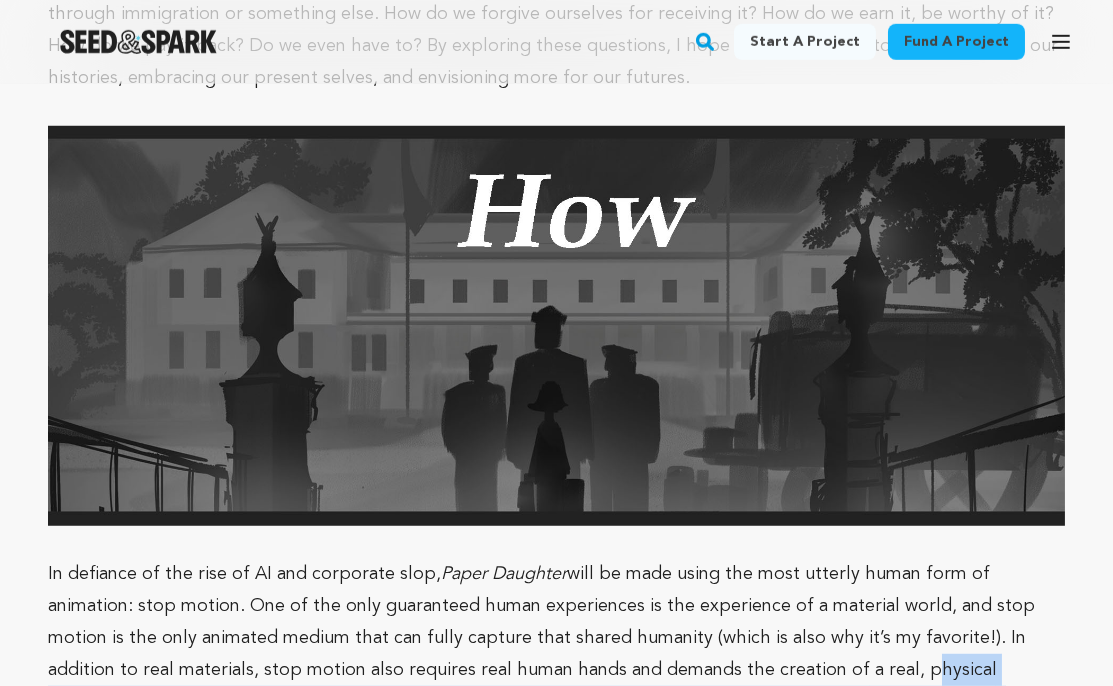 drag, startPoint x: 778, startPoint y: 543, endPoint x: 992, endPoint y: 556, distance: 214.3945 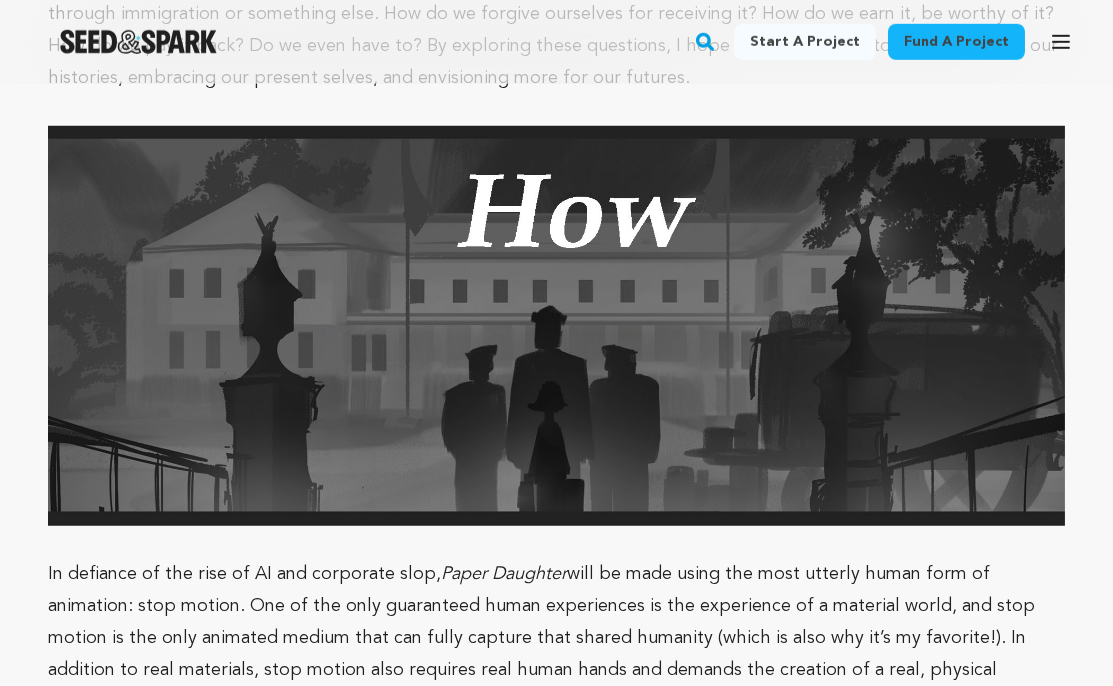 drag, startPoint x: 793, startPoint y: 575, endPoint x: 831, endPoint y: 618, distance: 57.384666 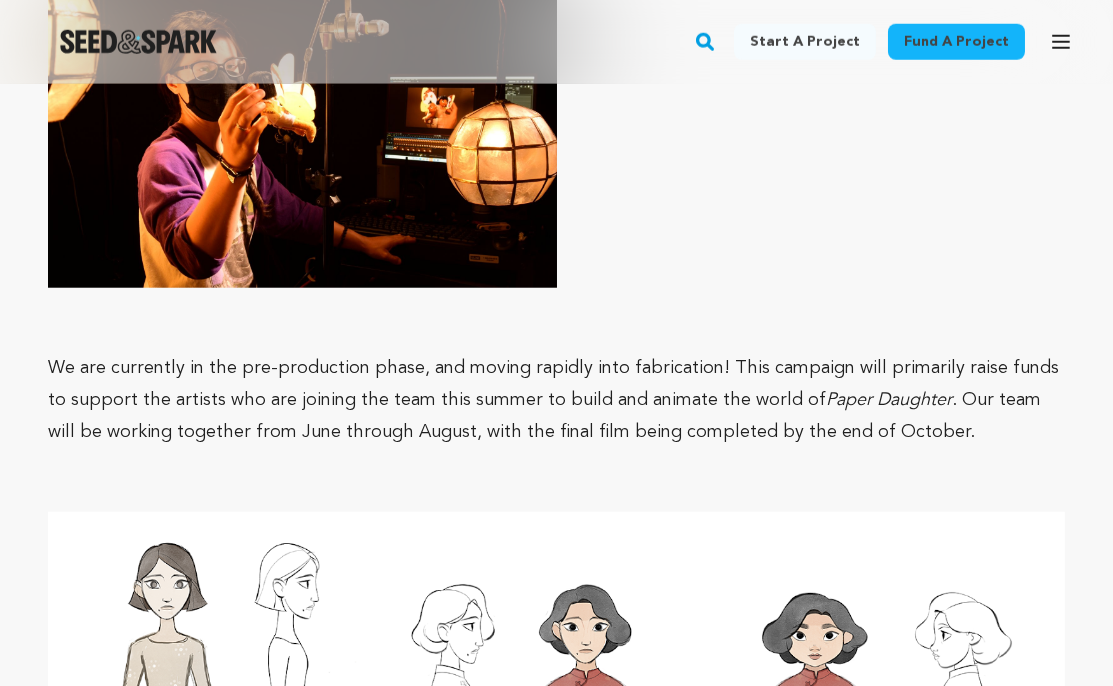 scroll, scrollTop: 7040, scrollLeft: 0, axis: vertical 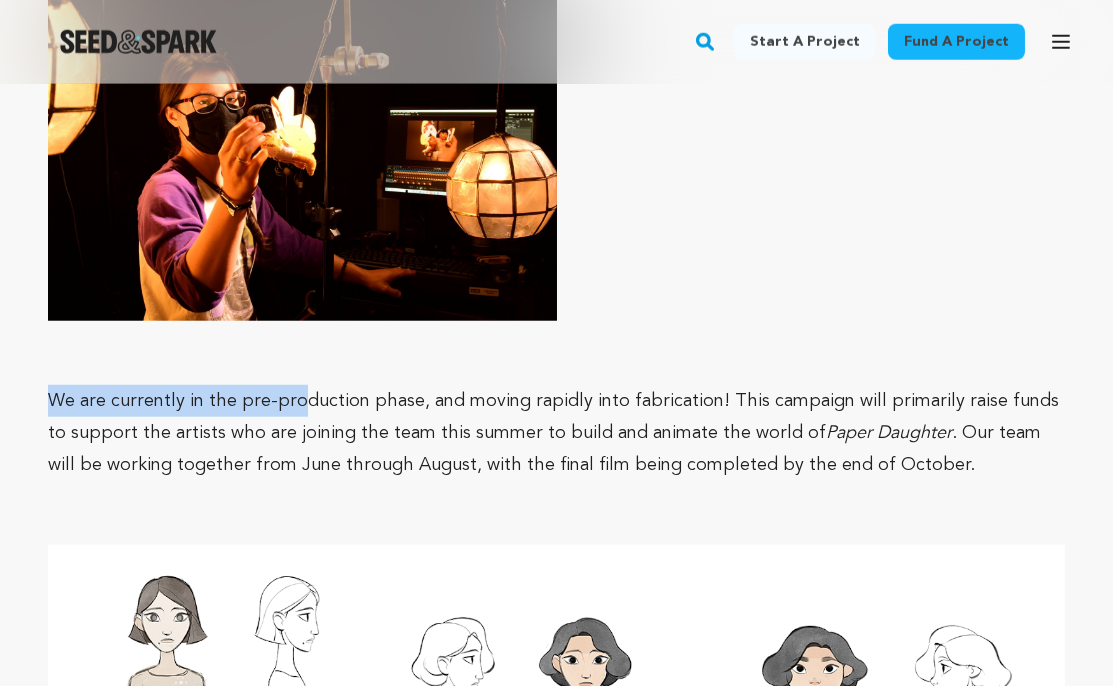 drag, startPoint x: 46, startPoint y: 231, endPoint x: 297, endPoint y: 229, distance: 251.00797 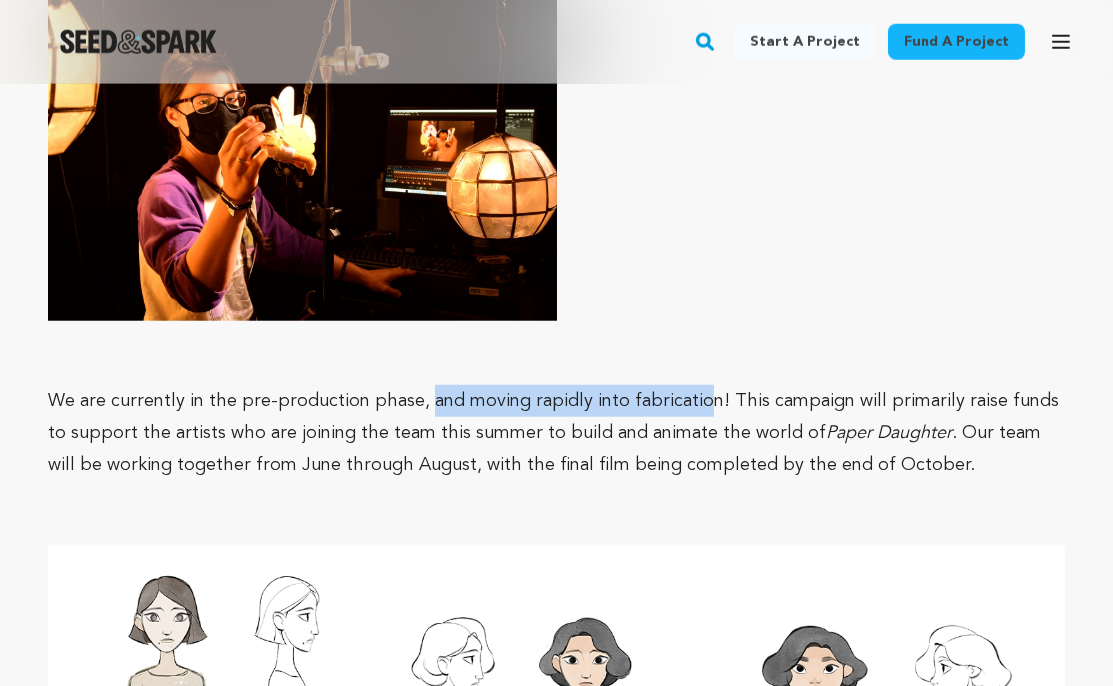 drag, startPoint x: 417, startPoint y: 233, endPoint x: 693, endPoint y: 241, distance: 276.1159 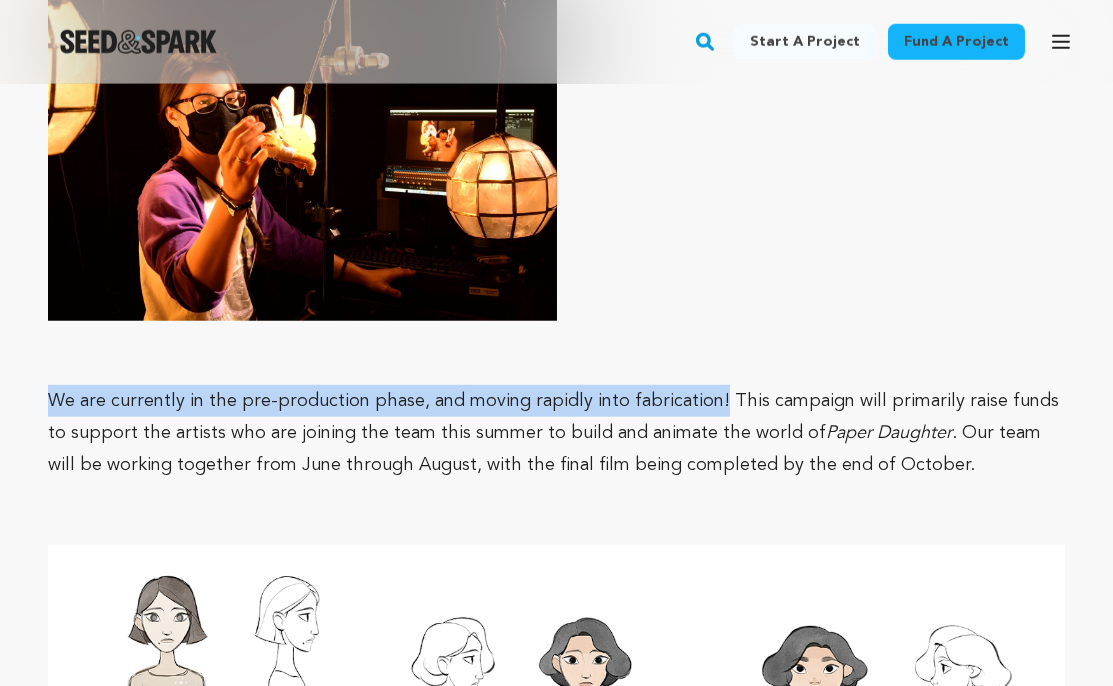 drag, startPoint x: 702, startPoint y: 239, endPoint x: 35, endPoint y: 238, distance: 667.00073 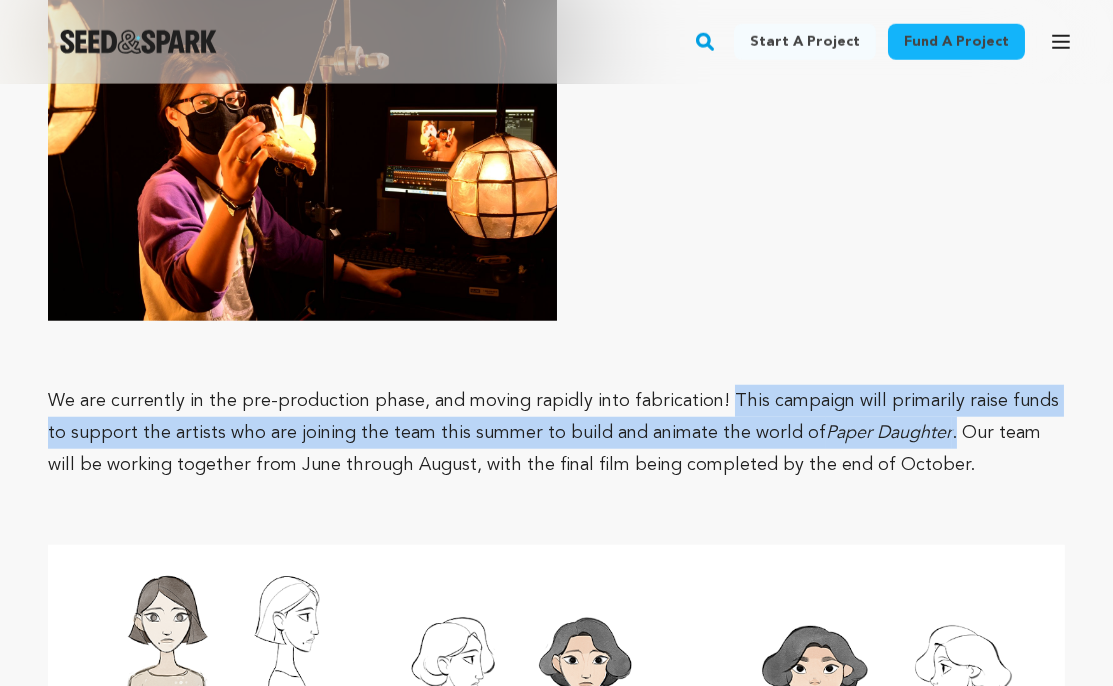 drag, startPoint x: 710, startPoint y: 237, endPoint x: 910, endPoint y: 255, distance: 200.80836 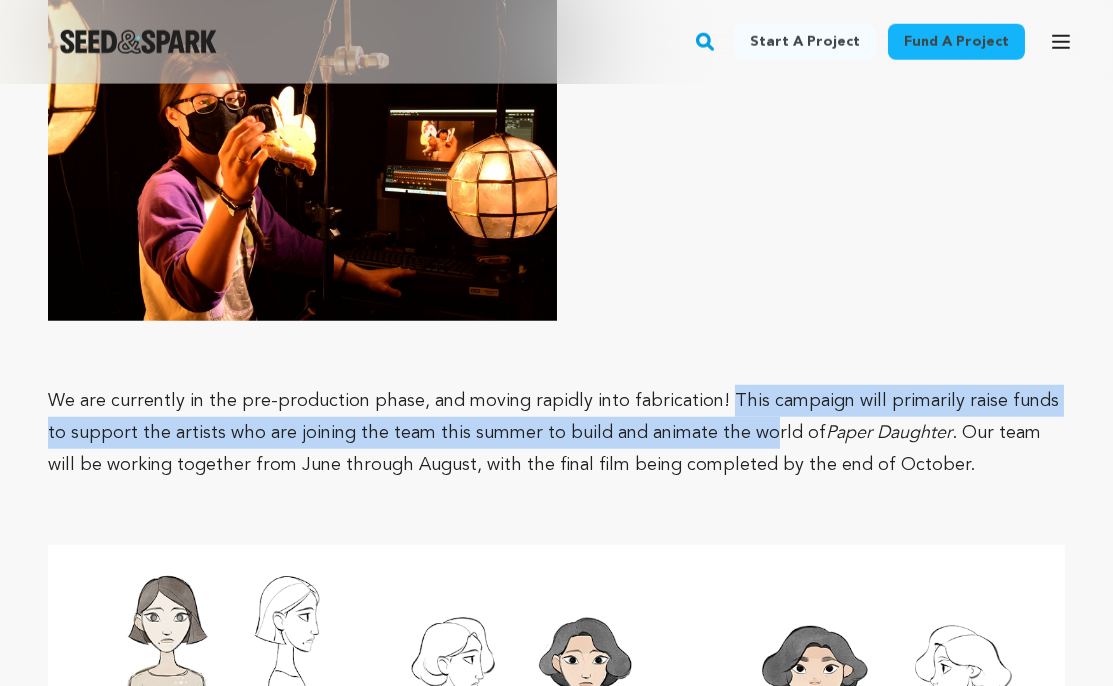 drag, startPoint x: 710, startPoint y: 234, endPoint x: 734, endPoint y: 273, distance: 45.79301 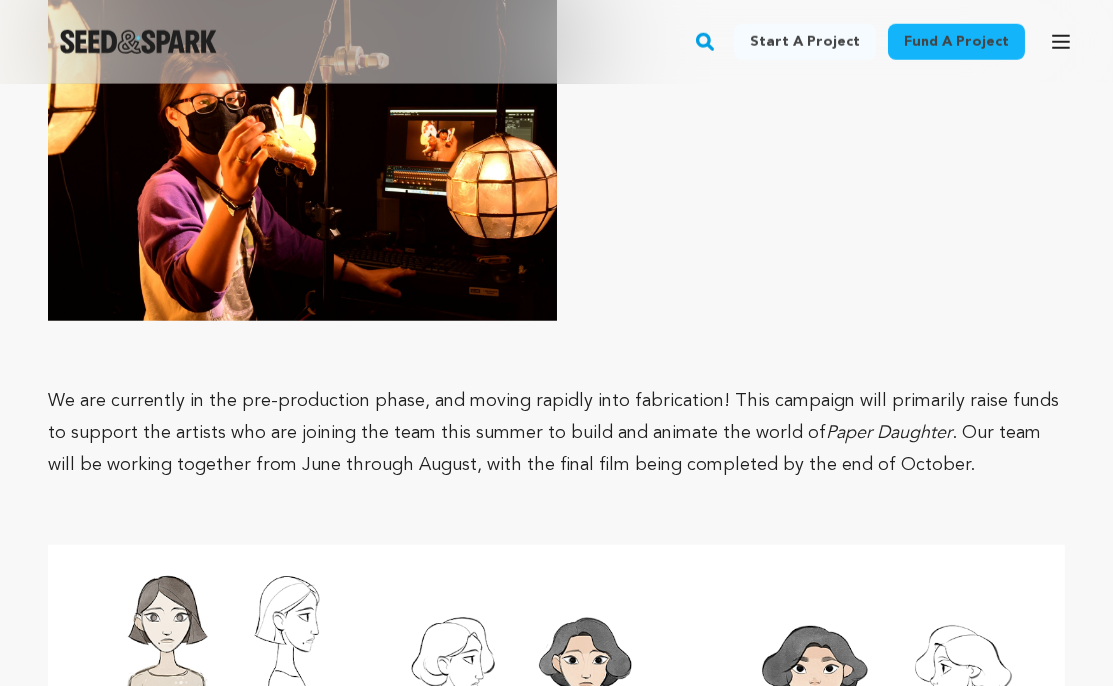 click at bounding box center [556, 497] 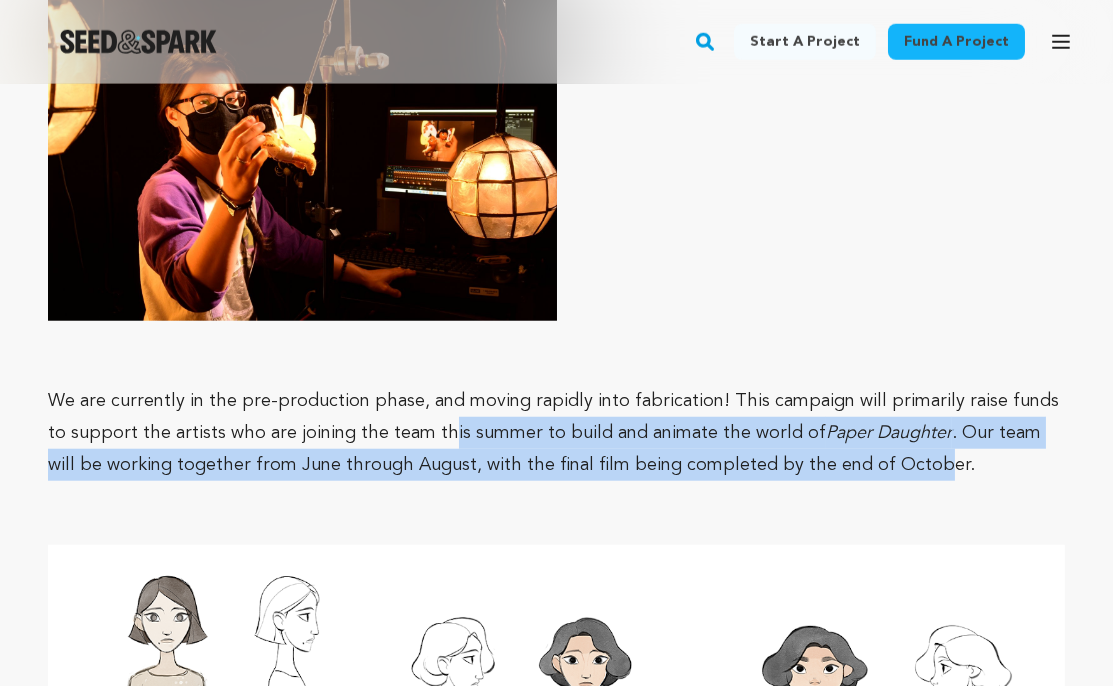 drag, startPoint x: 863, startPoint y: 297, endPoint x: 422, endPoint y: 251, distance: 443.3926 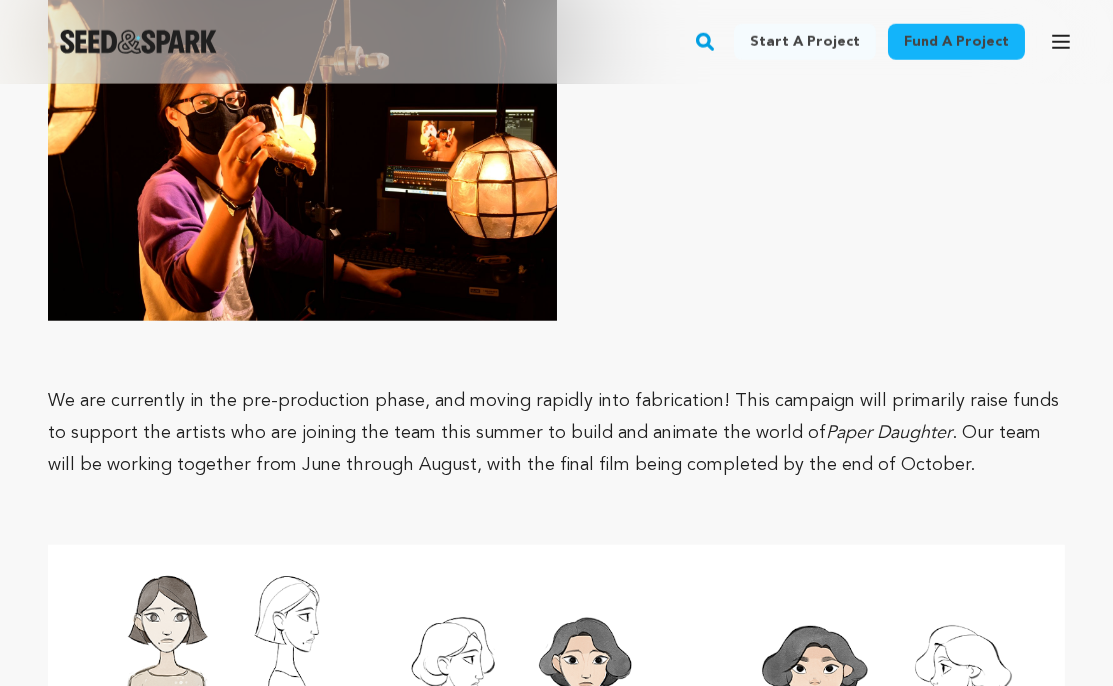 click on ". Our team will be working together from June through August, with the final film being completed by the end of October." at bounding box center (544, 449) 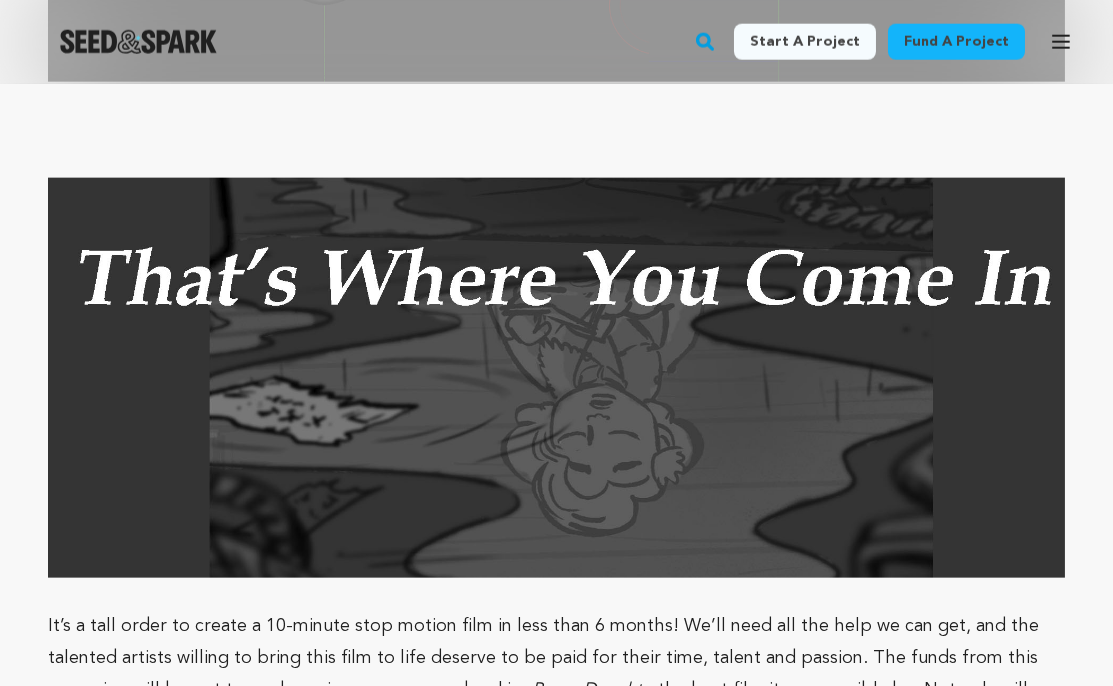 scroll, scrollTop: 9055, scrollLeft: 0, axis: vertical 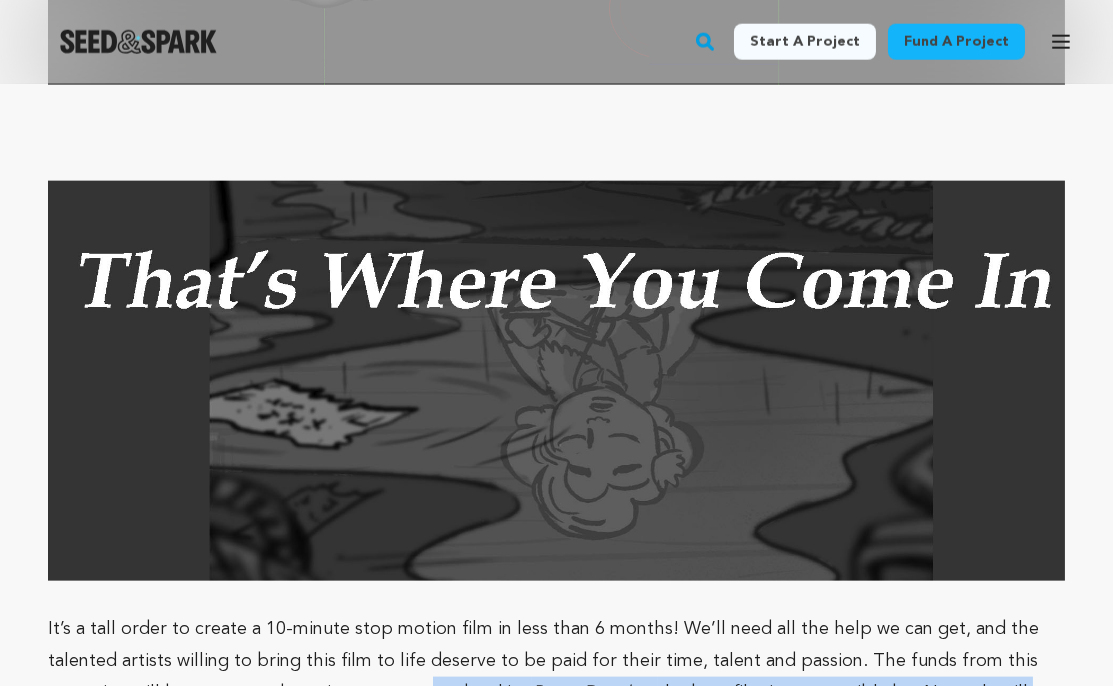 drag, startPoint x: 420, startPoint y: 520, endPoint x: 526, endPoint y: 531, distance: 106.56923 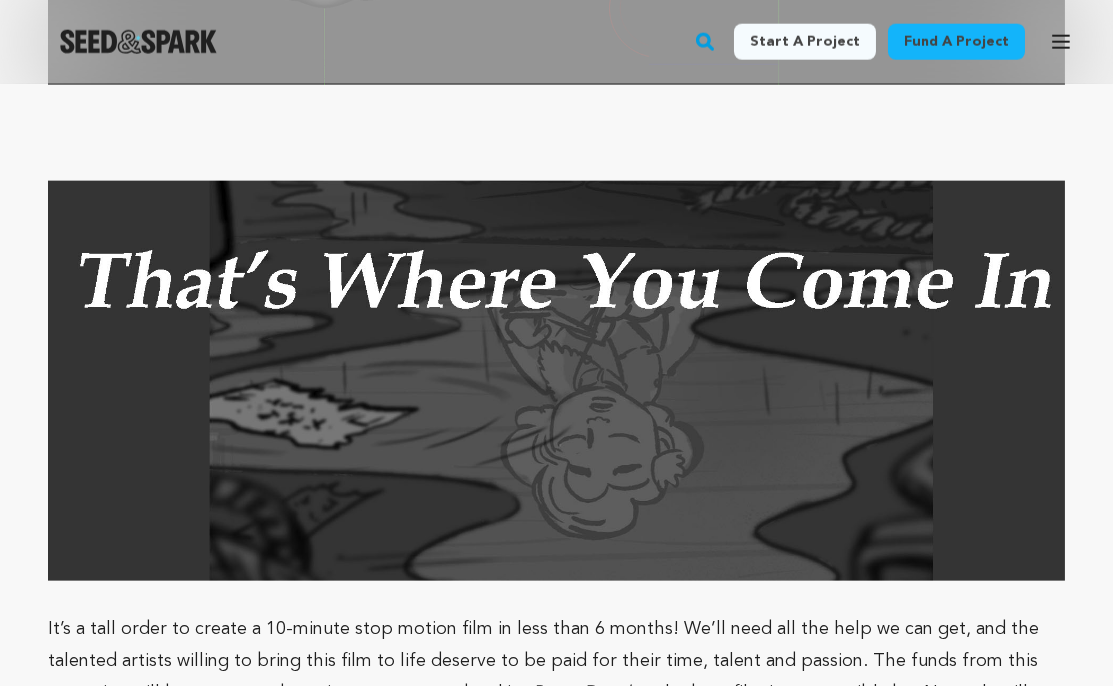 drag, startPoint x: 484, startPoint y: 554, endPoint x: 769, endPoint y: 613, distance: 291.04294 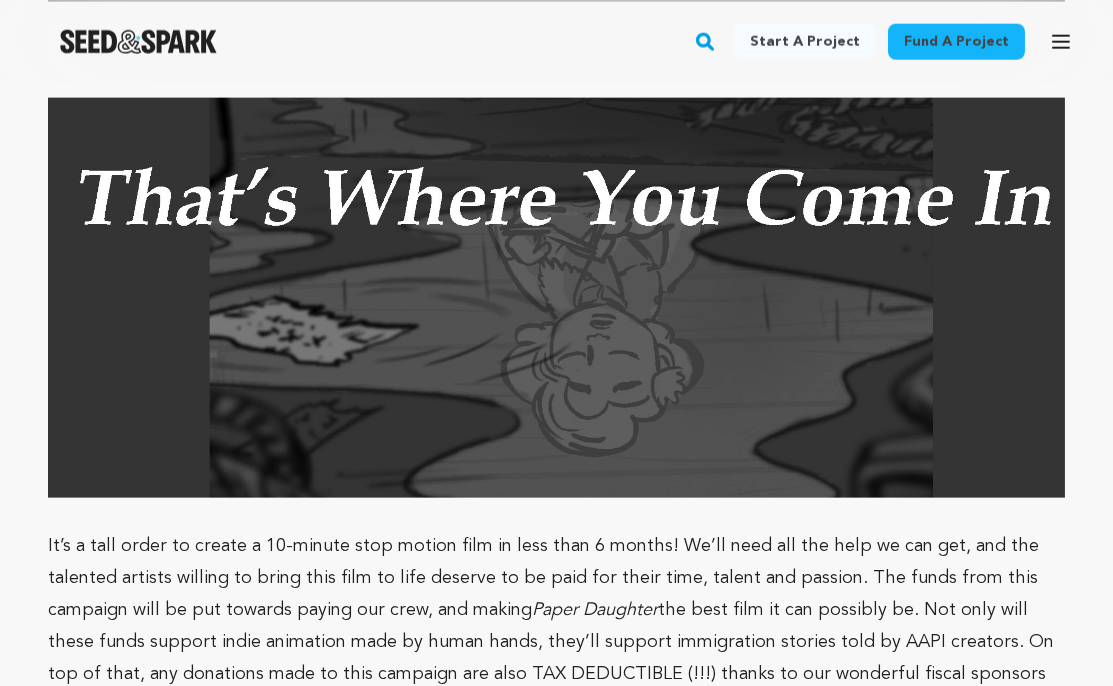 scroll, scrollTop: 9156, scrollLeft: 0, axis: vertical 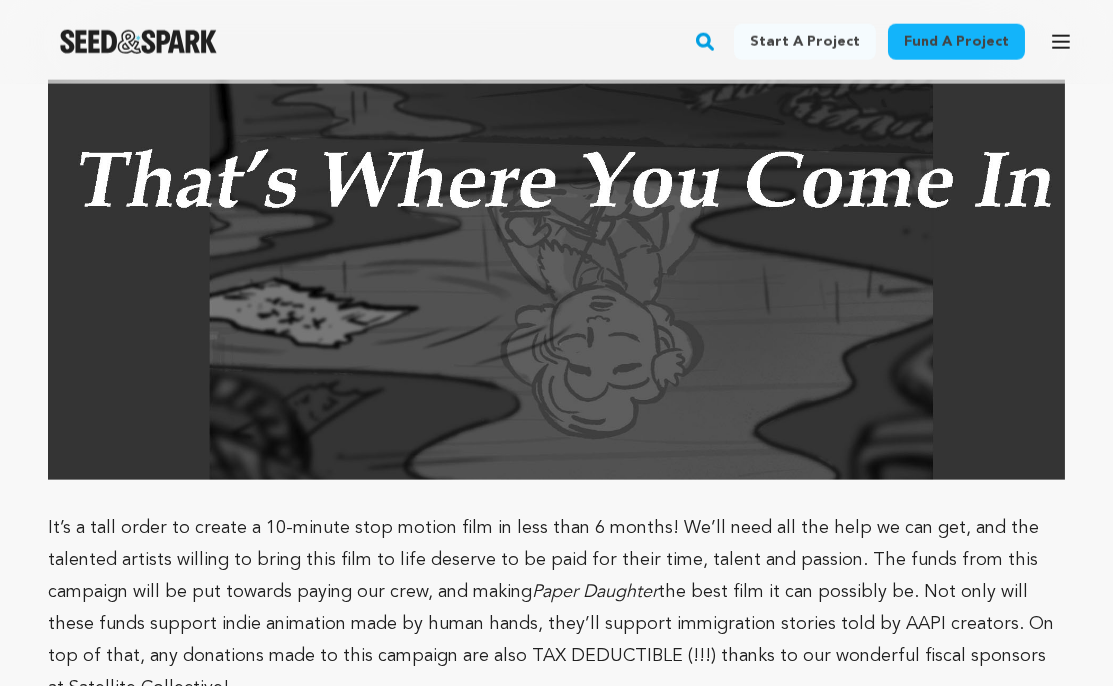 drag, startPoint x: 946, startPoint y: 447, endPoint x: 268, endPoint y: 515, distance: 681.4015 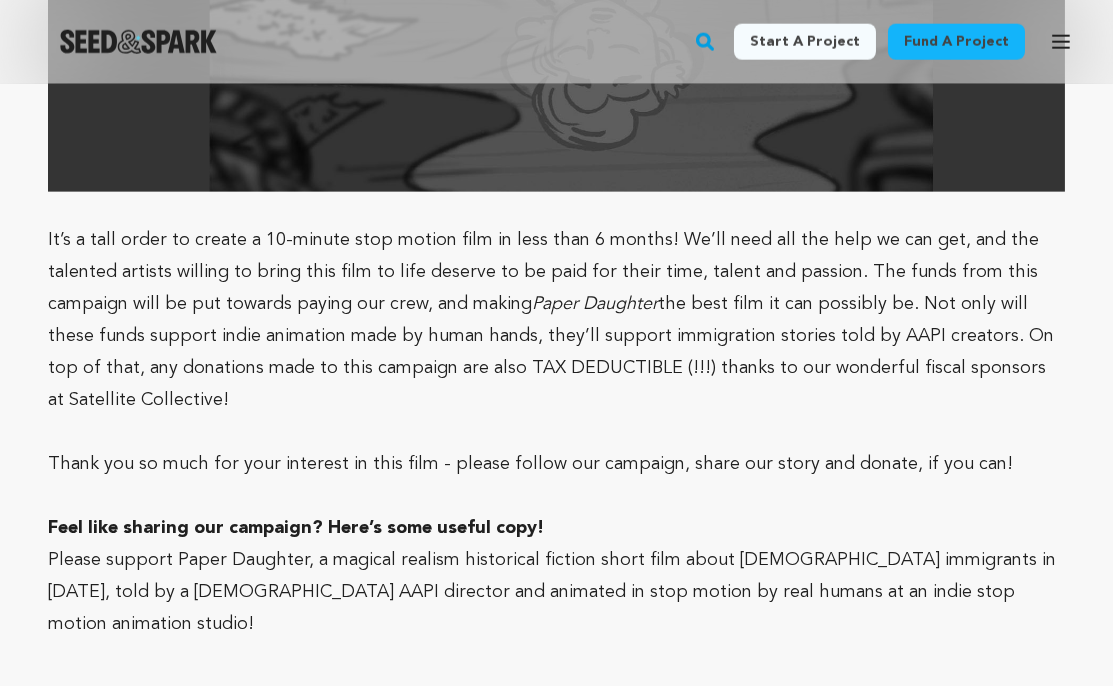 scroll, scrollTop: 9446, scrollLeft: 0, axis: vertical 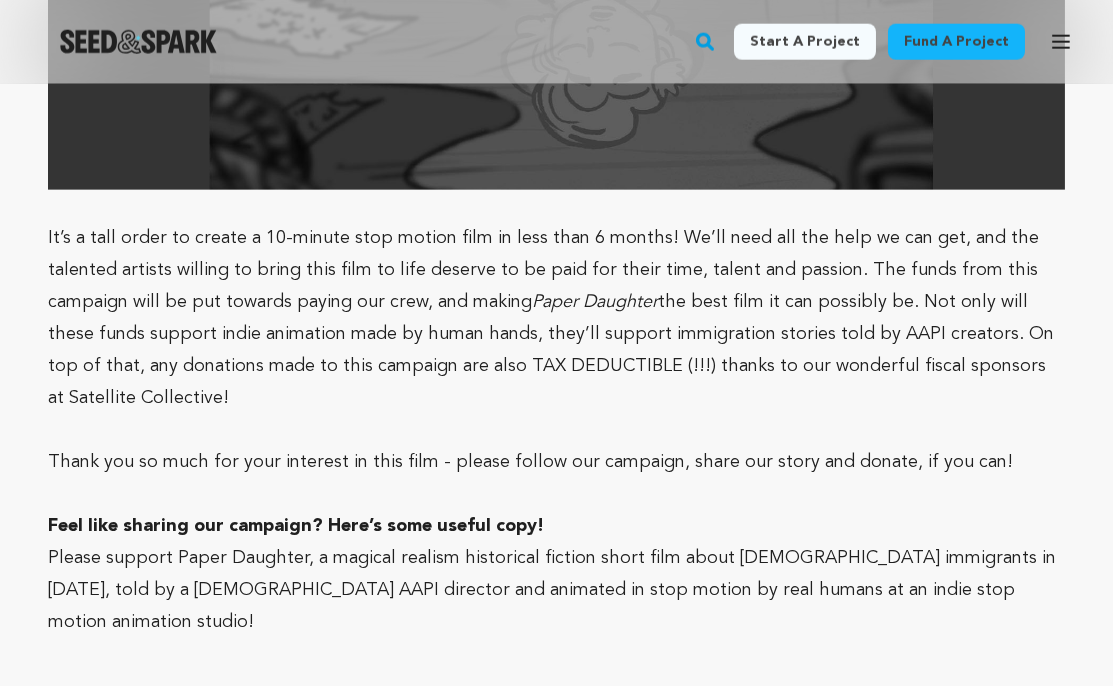 click on "Thank you so much for your interest in this film - please follow our campaign, share our story and donate, if you can!" at bounding box center [530, 462] 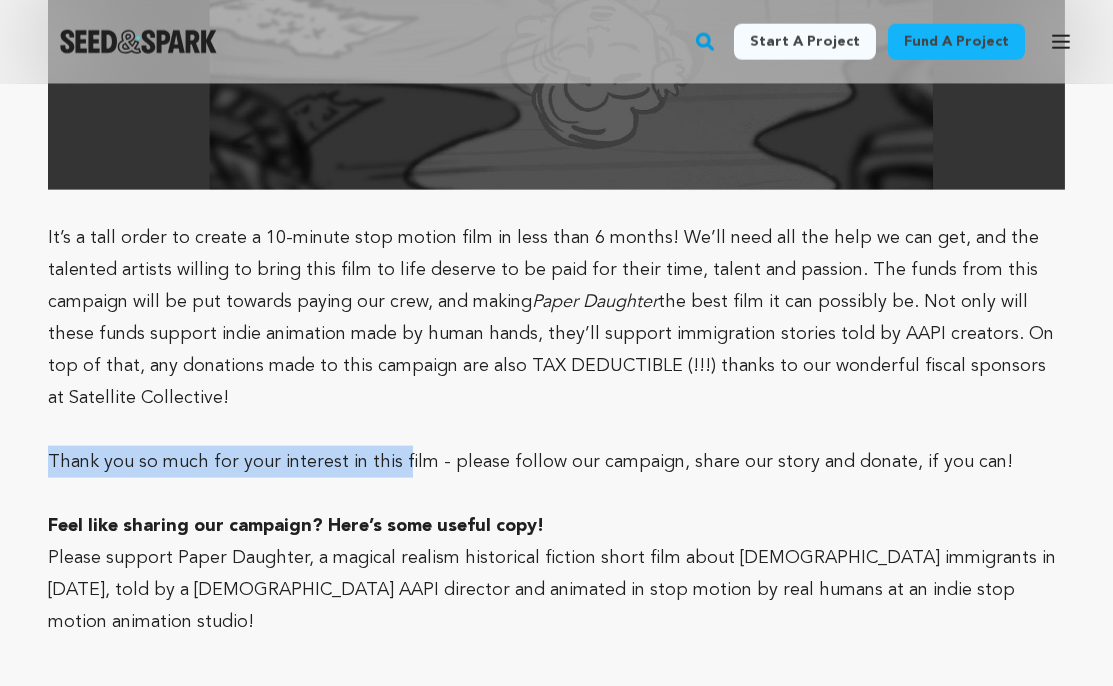 drag, startPoint x: 50, startPoint y: 290, endPoint x: 397, endPoint y: 278, distance: 347.20743 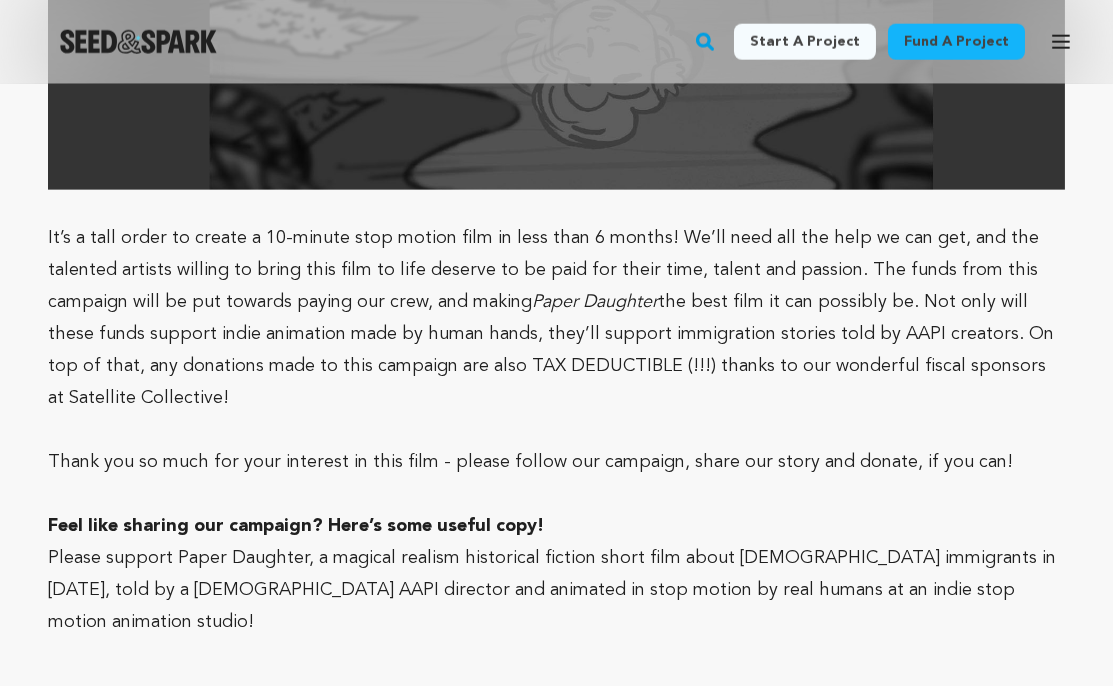 drag, startPoint x: 278, startPoint y: 268, endPoint x: 405, endPoint y: 268, distance: 127 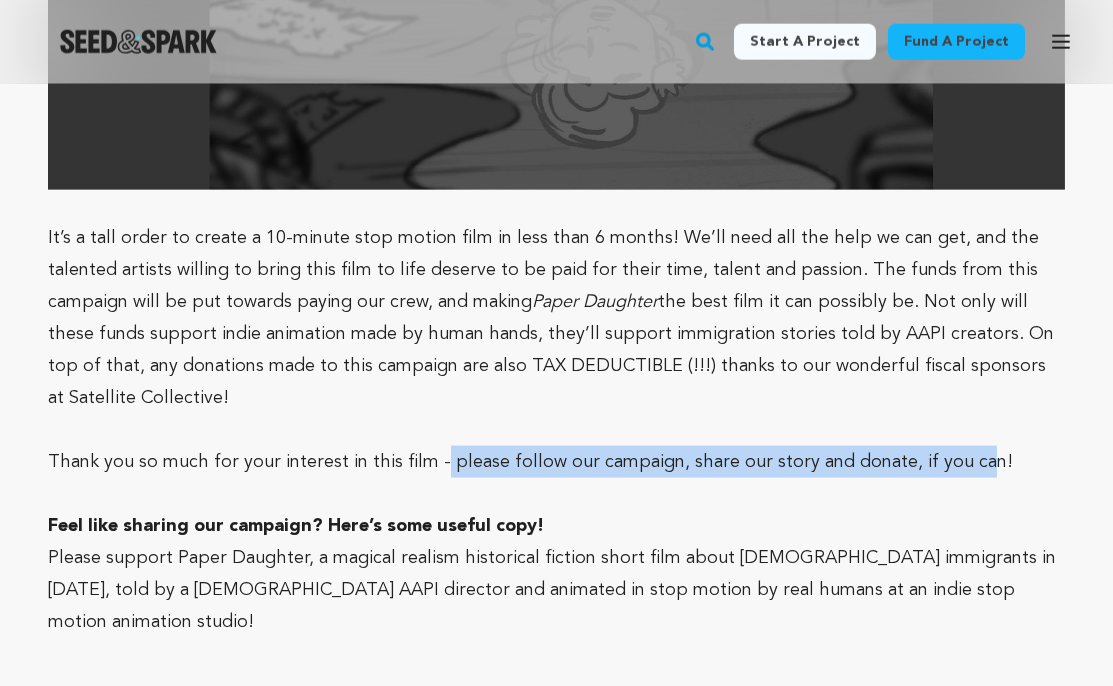drag, startPoint x: 433, startPoint y: 287, endPoint x: 965, endPoint y: 291, distance: 532.015 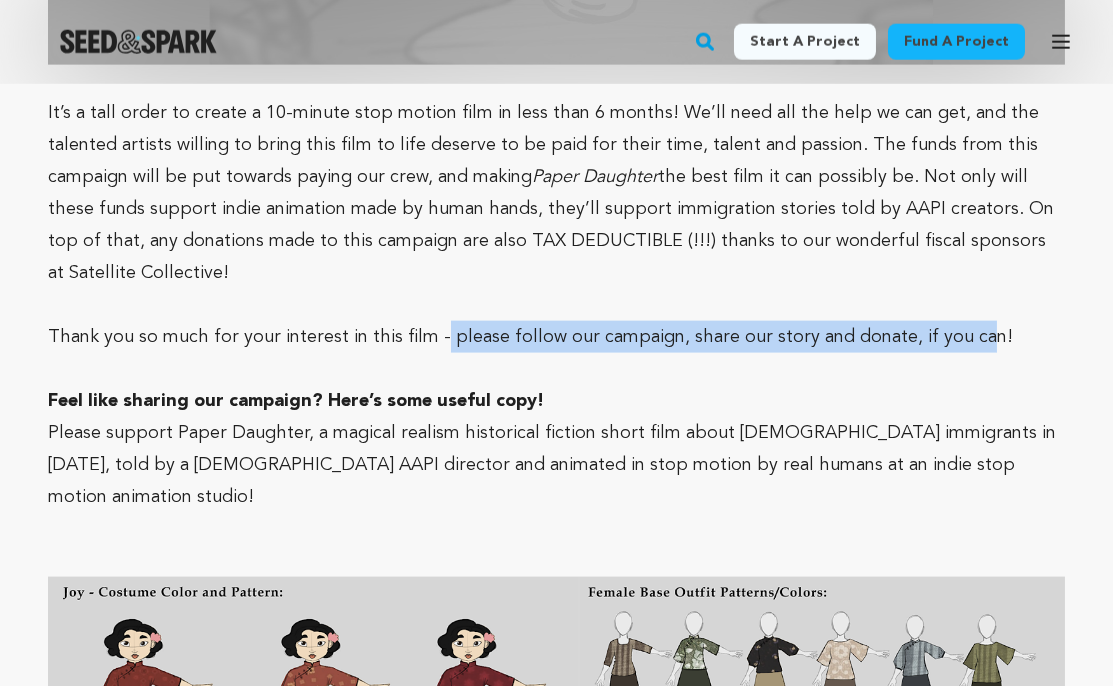 scroll, scrollTop: 9572, scrollLeft: 0, axis: vertical 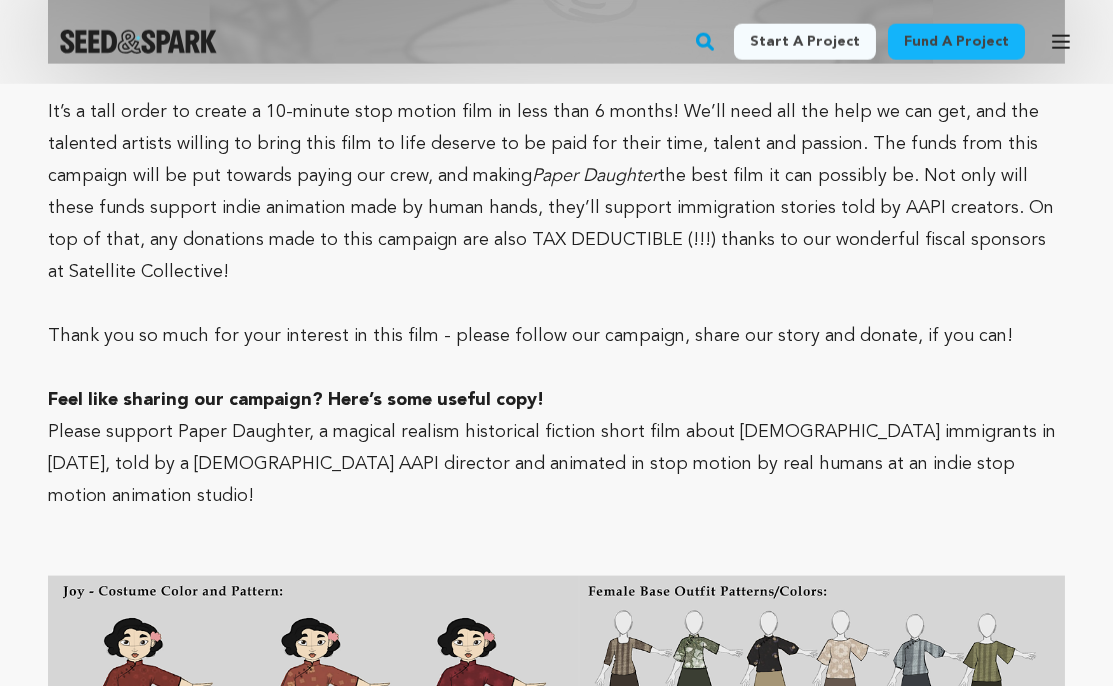 click on "Fund a project
Project details
Paper Daughter
[GEOGRAPHIC_DATA], [US_STATE] |                                 Film Short
Animation,
History" at bounding box center [556, -3902] 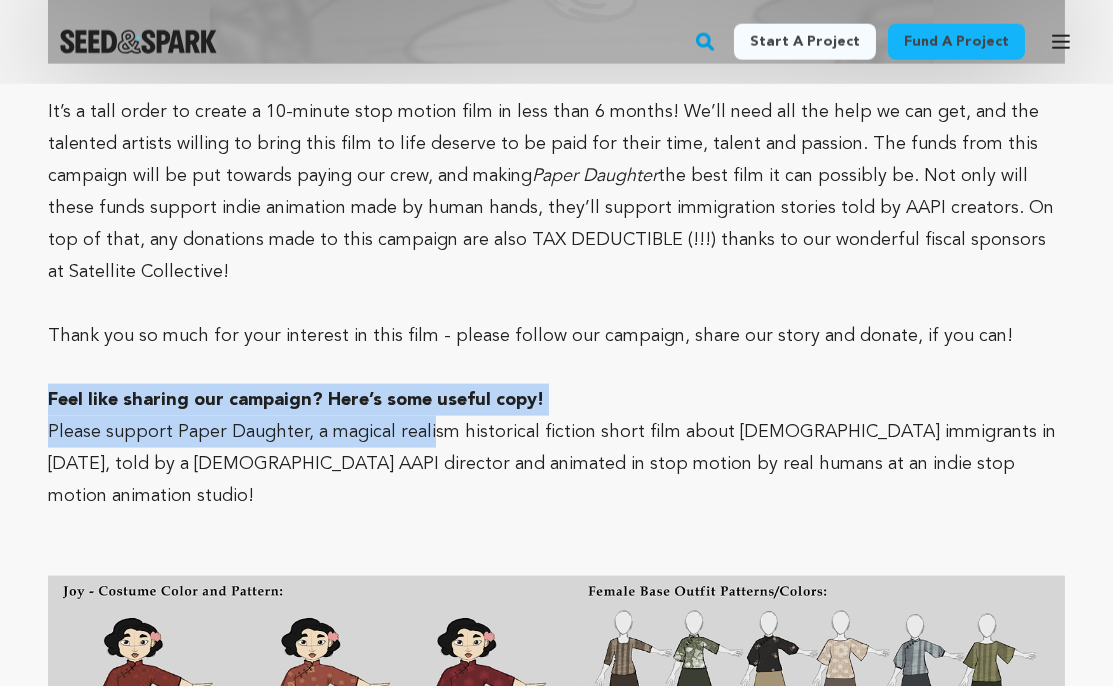 drag, startPoint x: 43, startPoint y: 230, endPoint x: 425, endPoint y: 243, distance: 382.22113 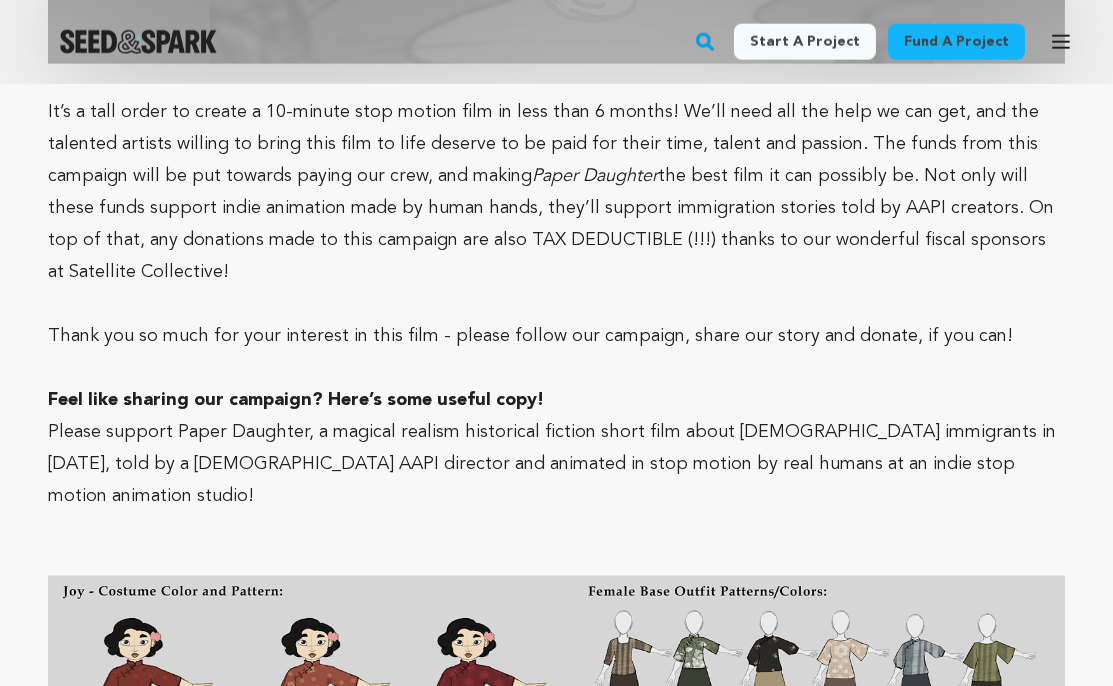 click at bounding box center [556, 528] 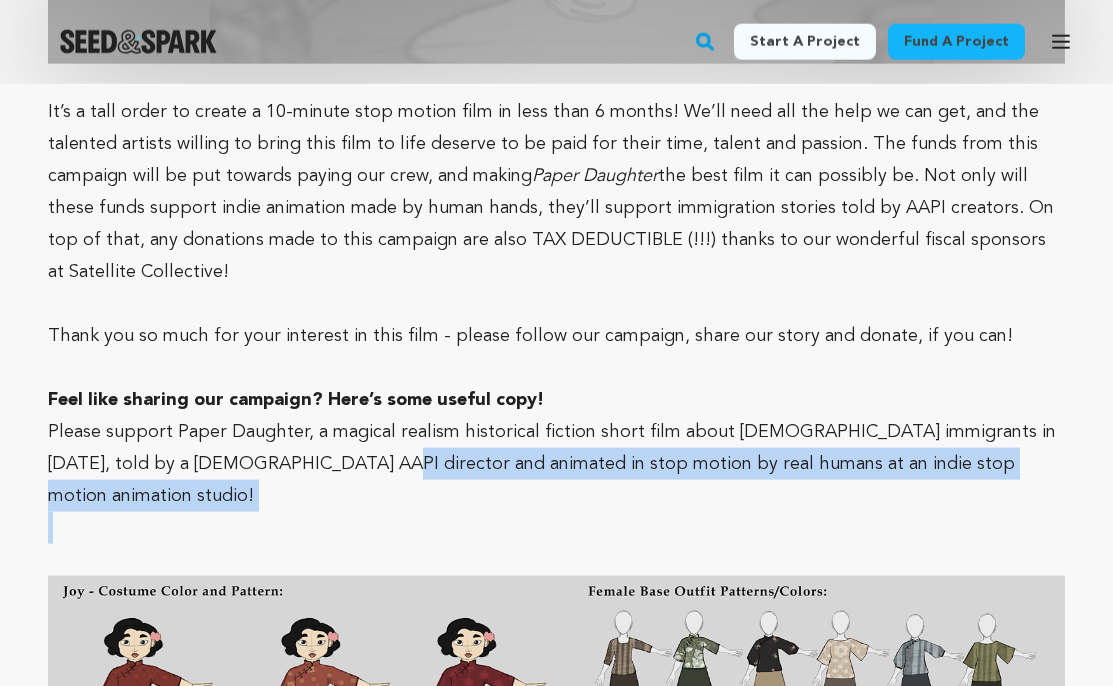 drag, startPoint x: 330, startPoint y: 286, endPoint x: 714, endPoint y: 313, distance: 384.94806 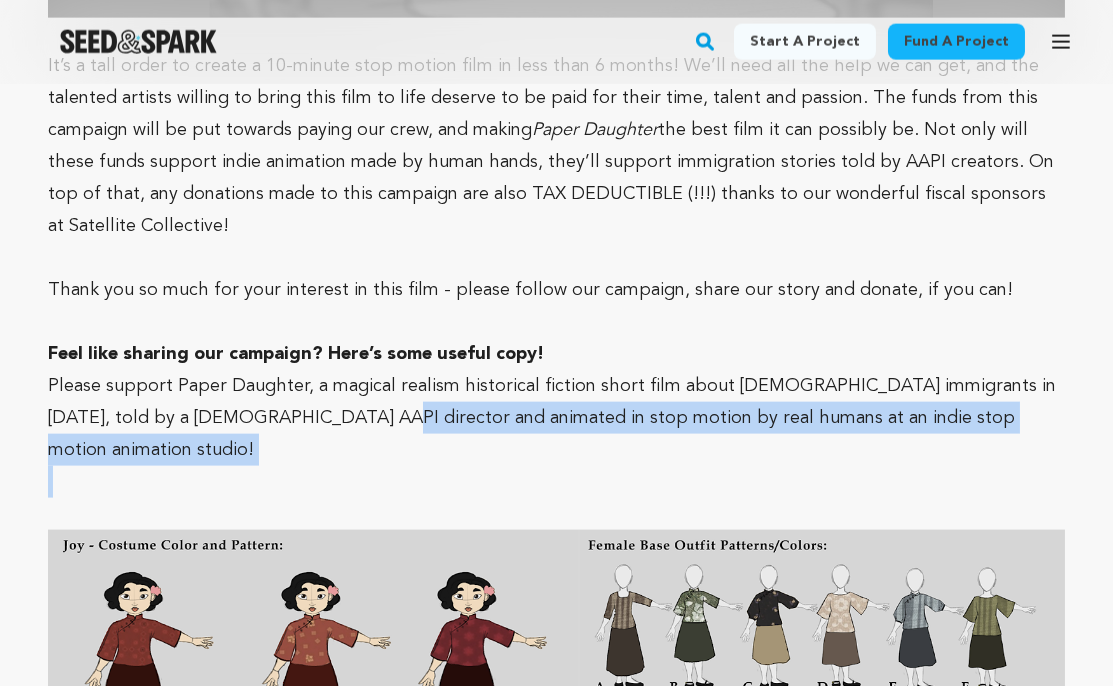 scroll, scrollTop: 9574, scrollLeft: 0, axis: vertical 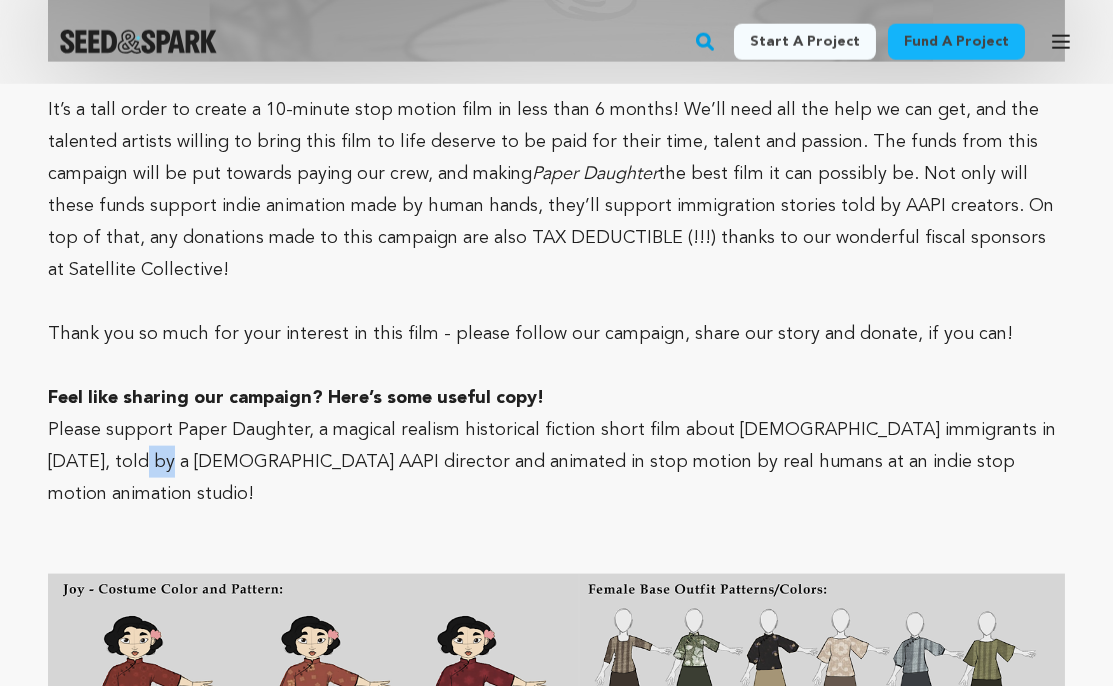 drag, startPoint x: 141, startPoint y: 282, endPoint x: 113, endPoint y: 283, distance: 28.01785 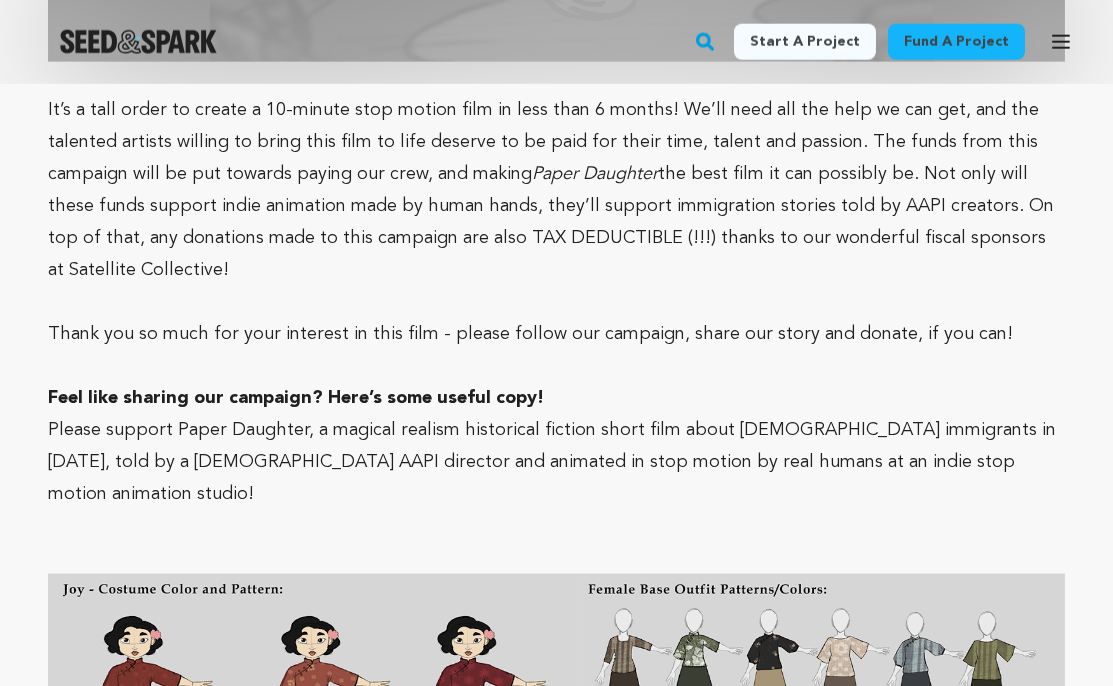 click at bounding box center [556, 526] 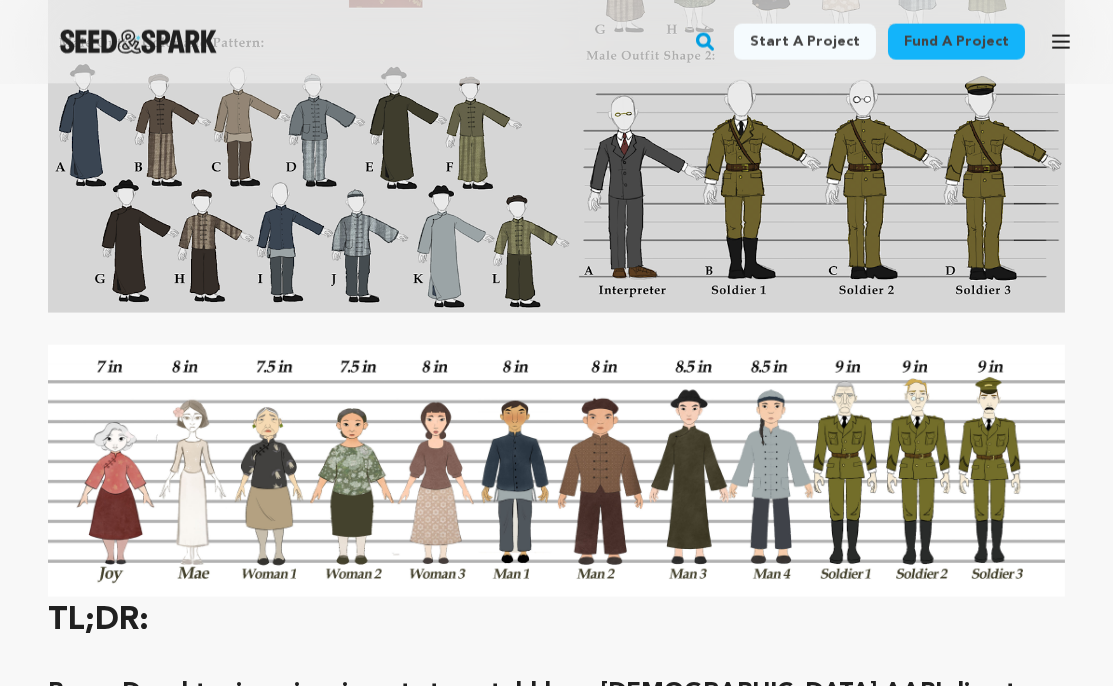 scroll, scrollTop: 10403, scrollLeft: 0, axis: vertical 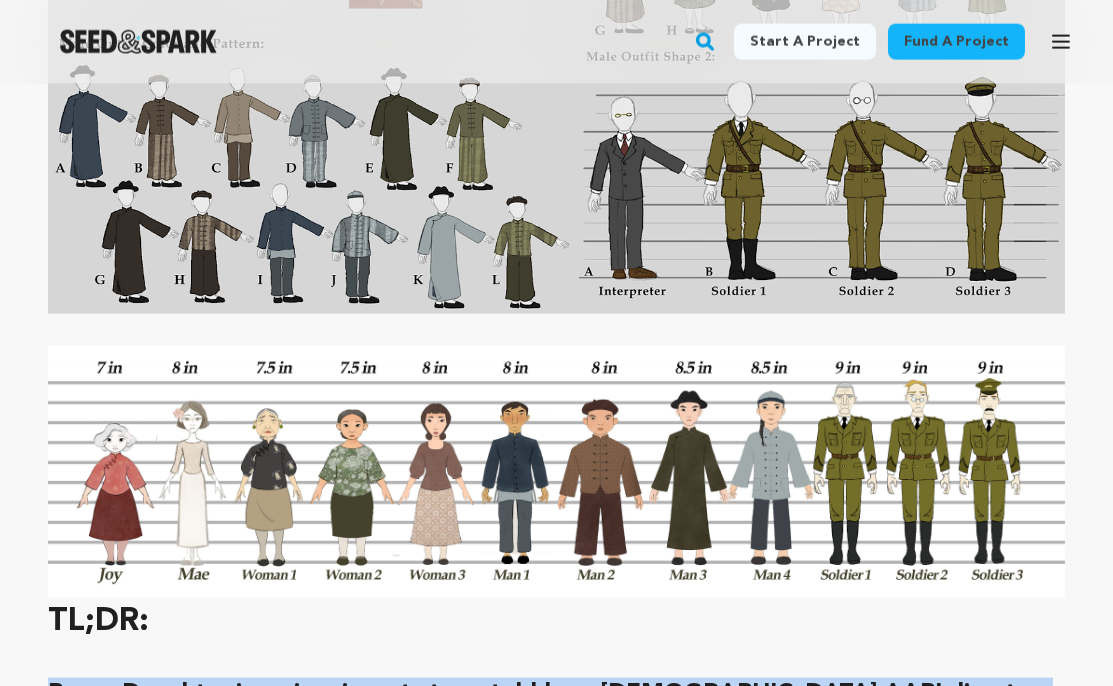 drag, startPoint x: 49, startPoint y: 481, endPoint x: 361, endPoint y: 518, distance: 314.18625 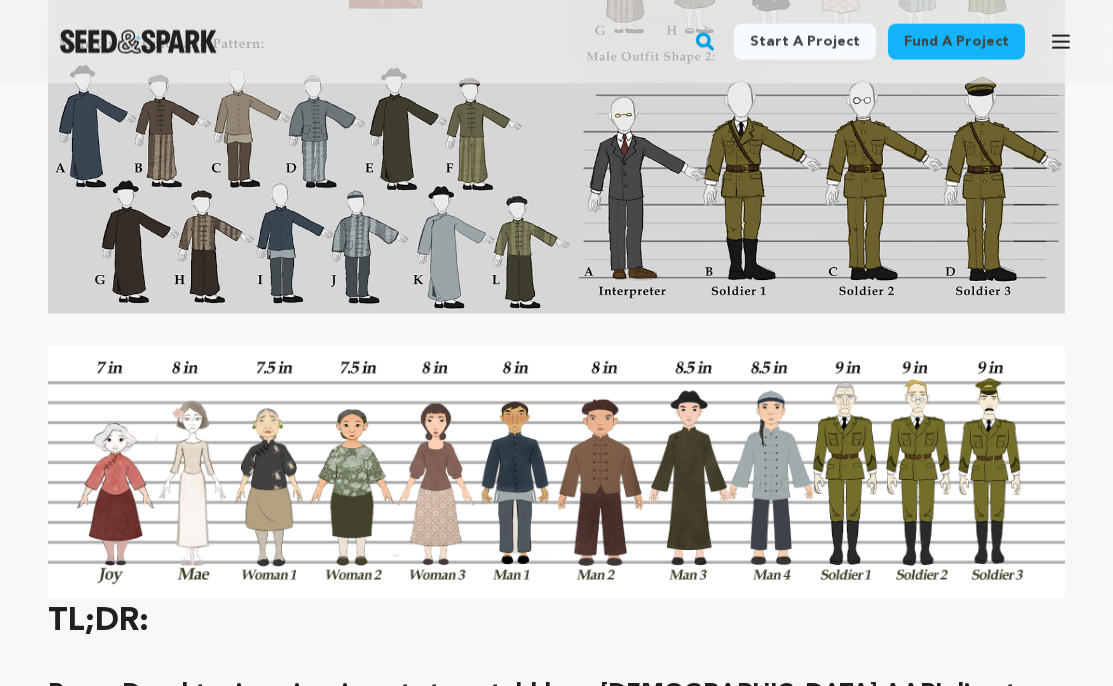 click on "Fund a project
Project details
Paper Daughter
[GEOGRAPHIC_DATA], [US_STATE] |                                 Film Short
Animation,
History" at bounding box center [556, -4733] 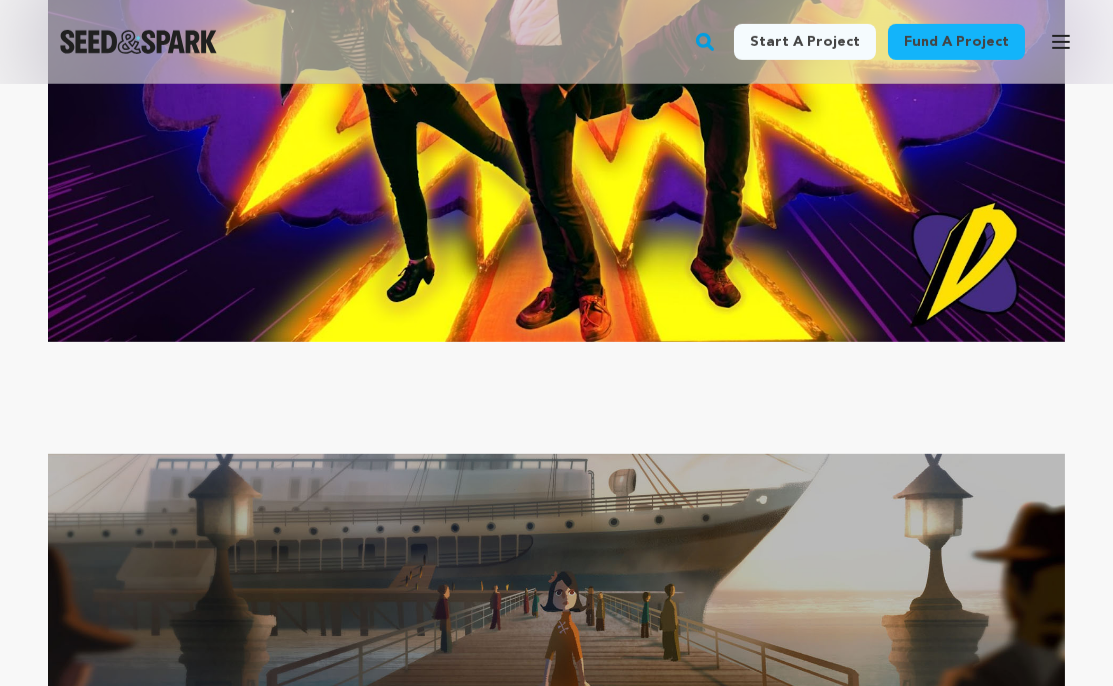 scroll, scrollTop: 2980, scrollLeft: 0, axis: vertical 